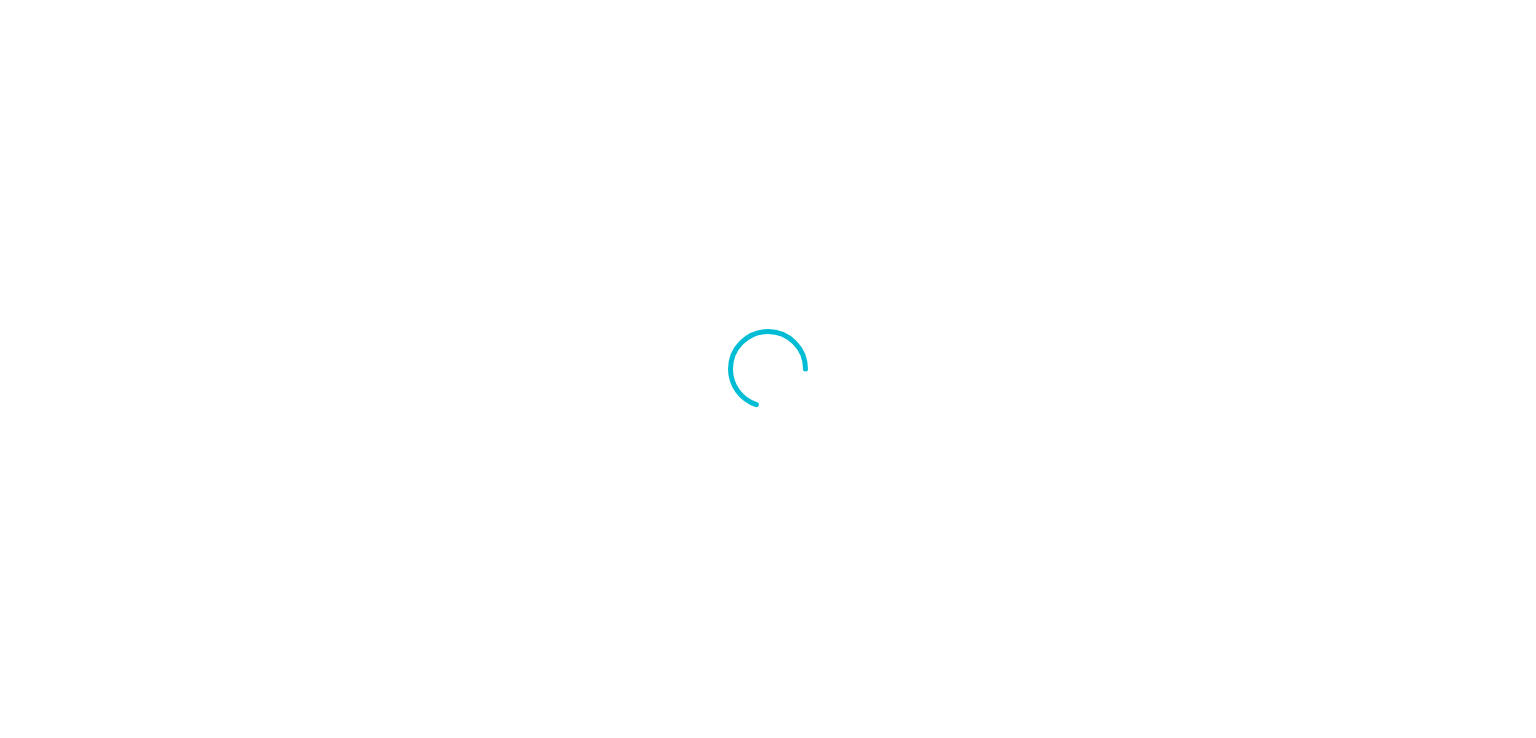 scroll, scrollTop: 0, scrollLeft: 0, axis: both 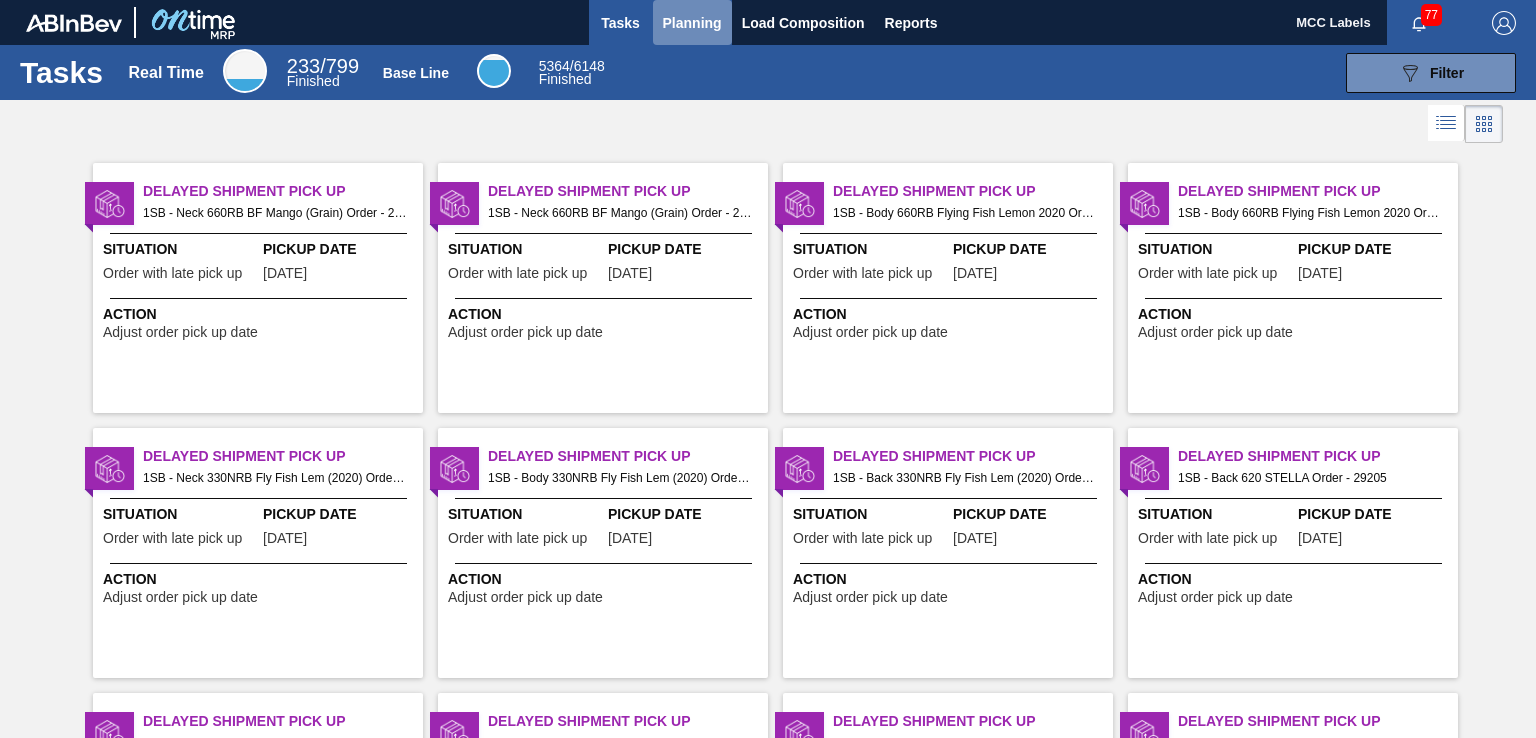click on "Planning" at bounding box center [692, 23] 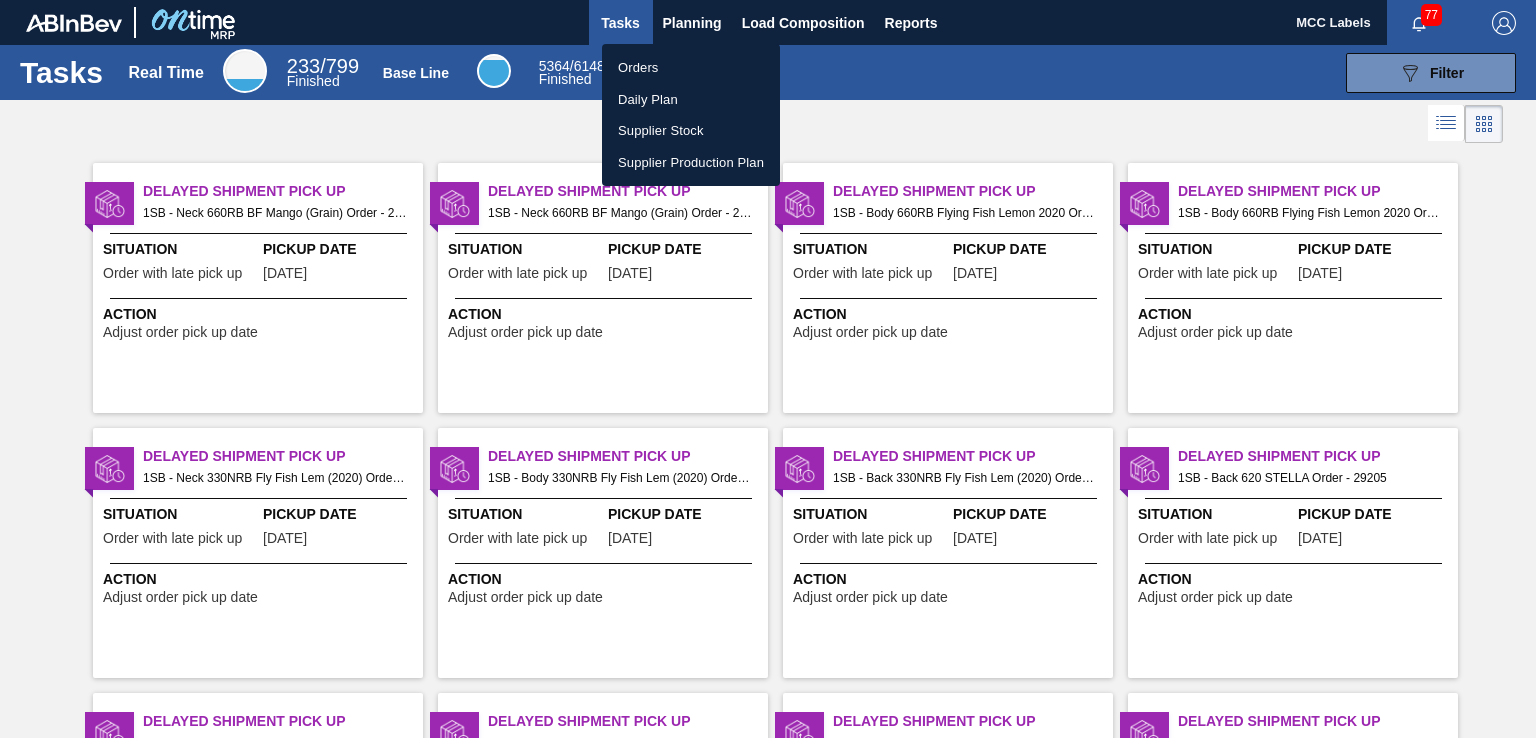 click on "Orders" at bounding box center (691, 68) 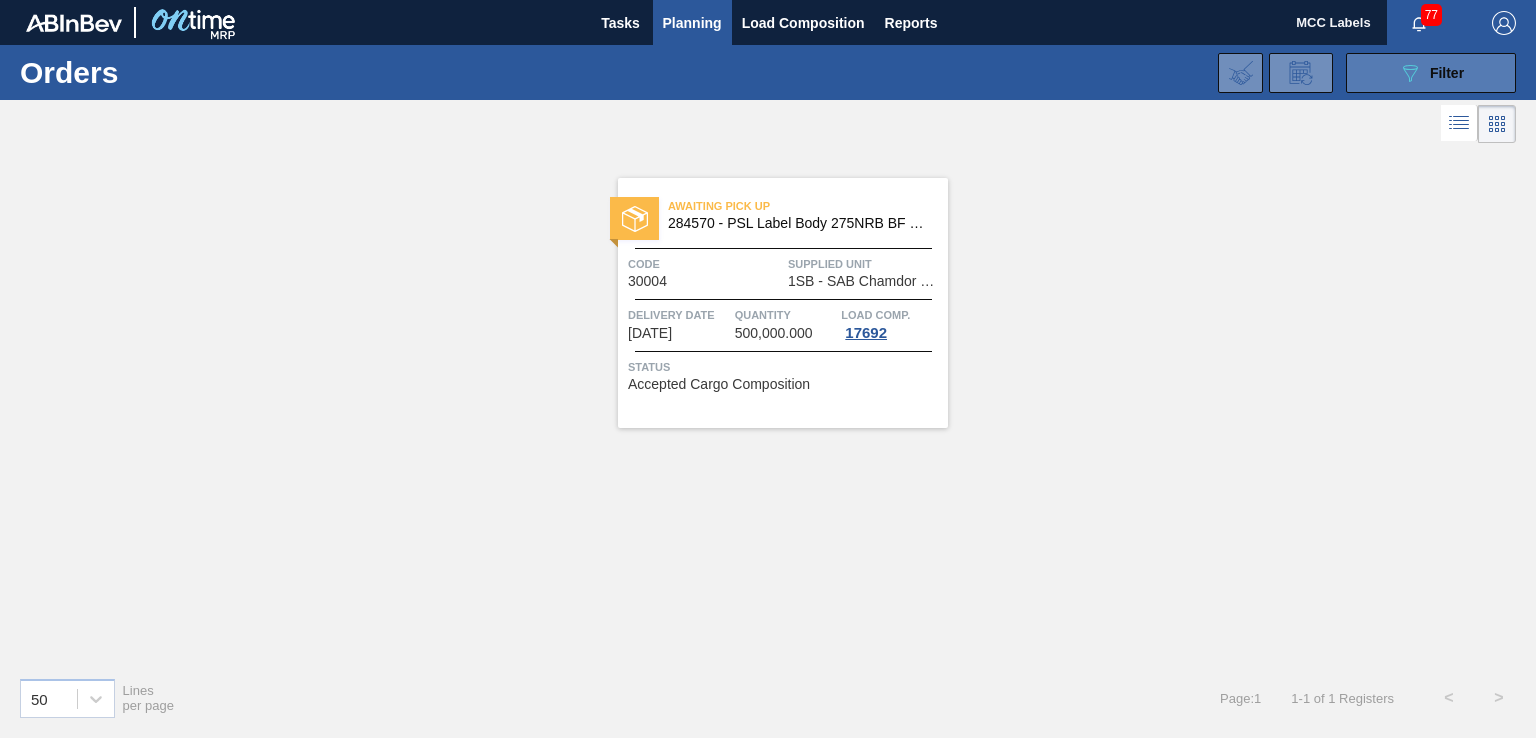 drag, startPoint x: 1383, startPoint y: 59, endPoint x: 1368, endPoint y: 68, distance: 17.492855 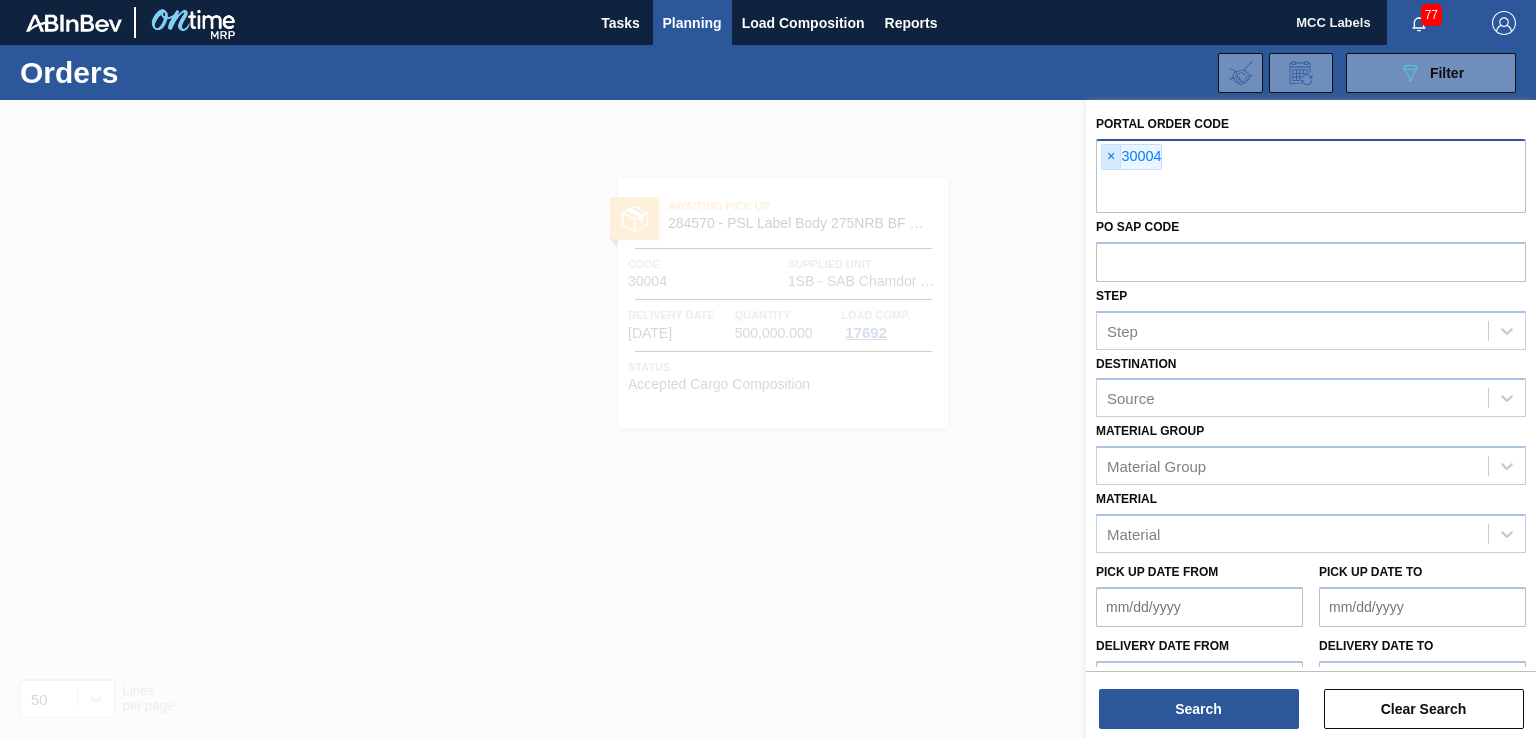 click on "×" at bounding box center [1111, 157] 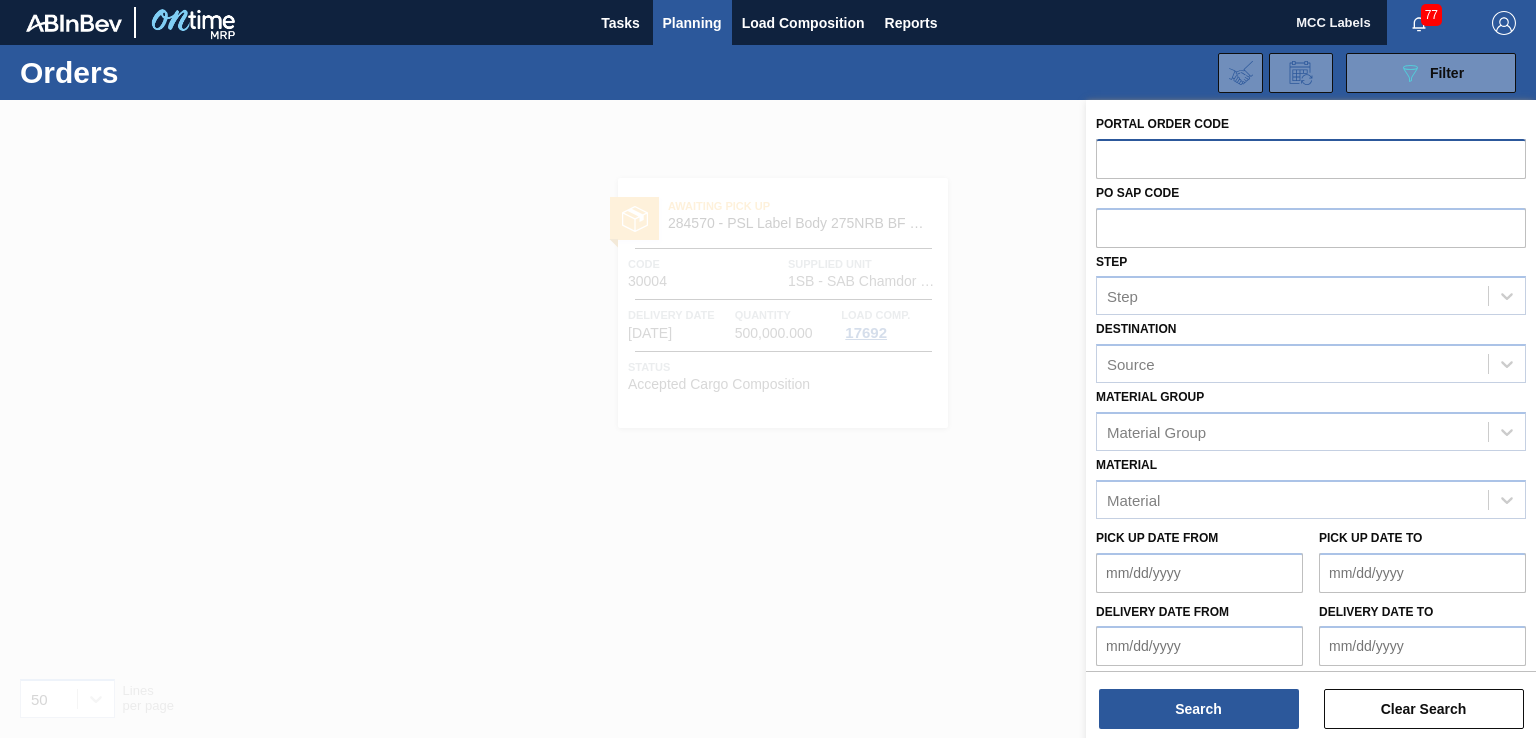 click at bounding box center [1311, 158] 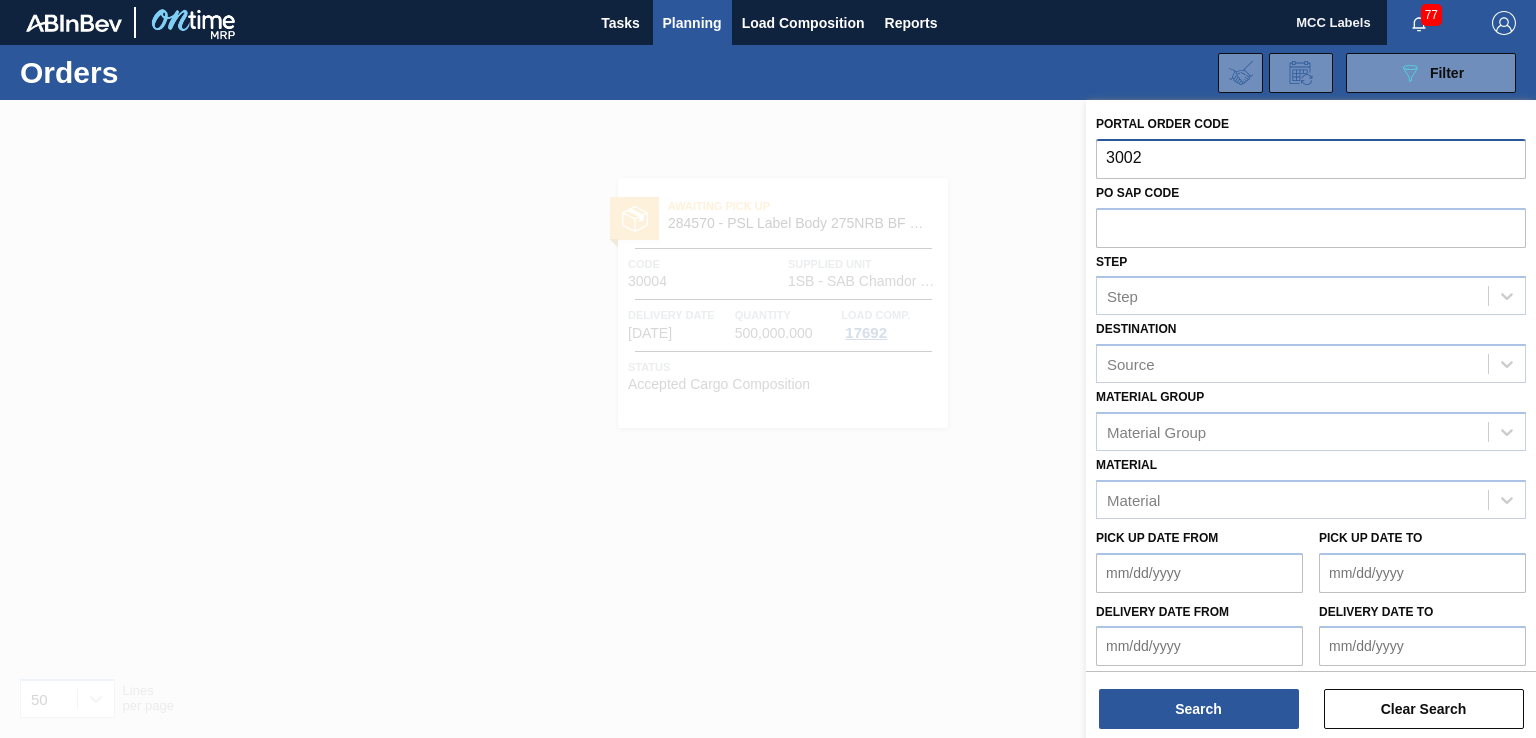 type on "30021" 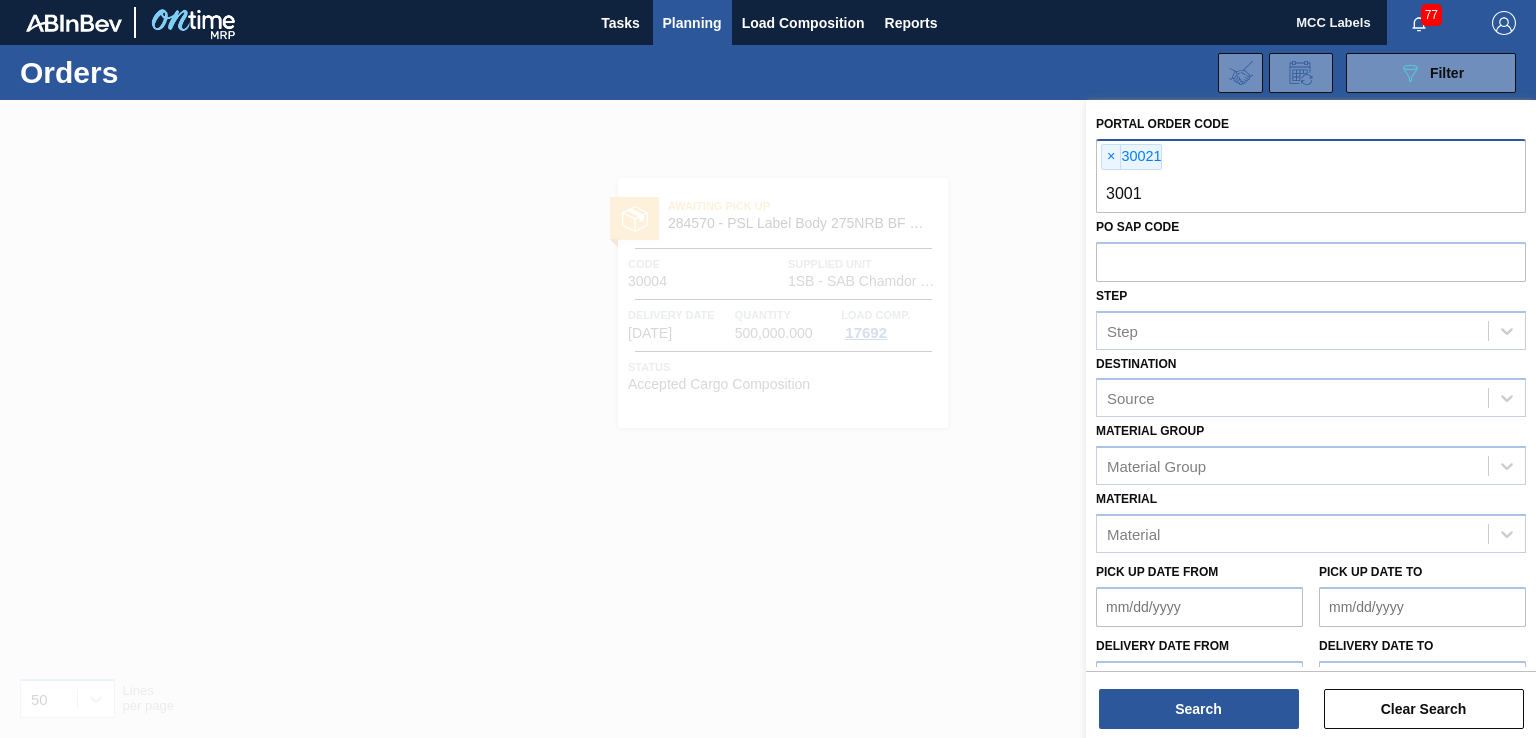 type on "30019" 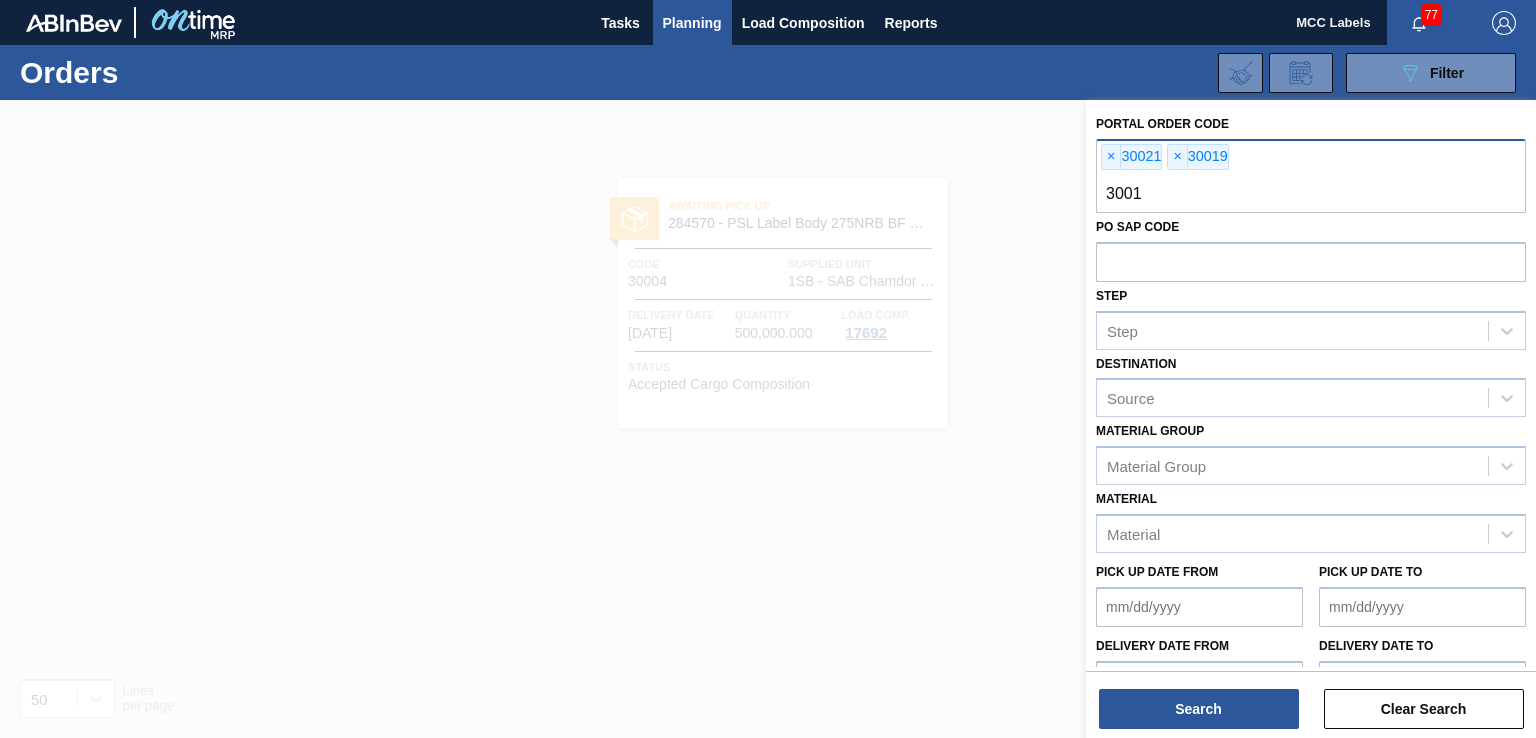 type on "30018" 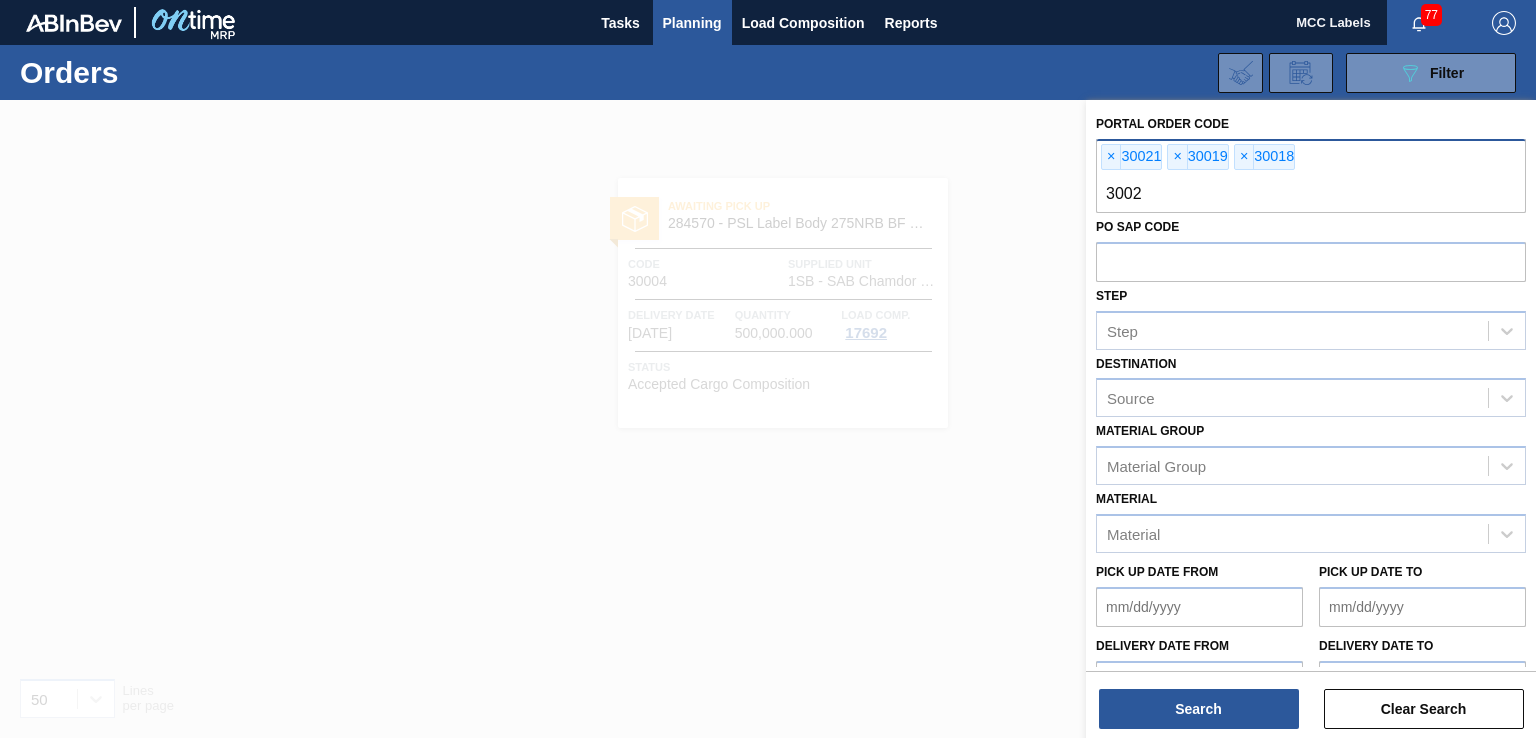 type on "30022" 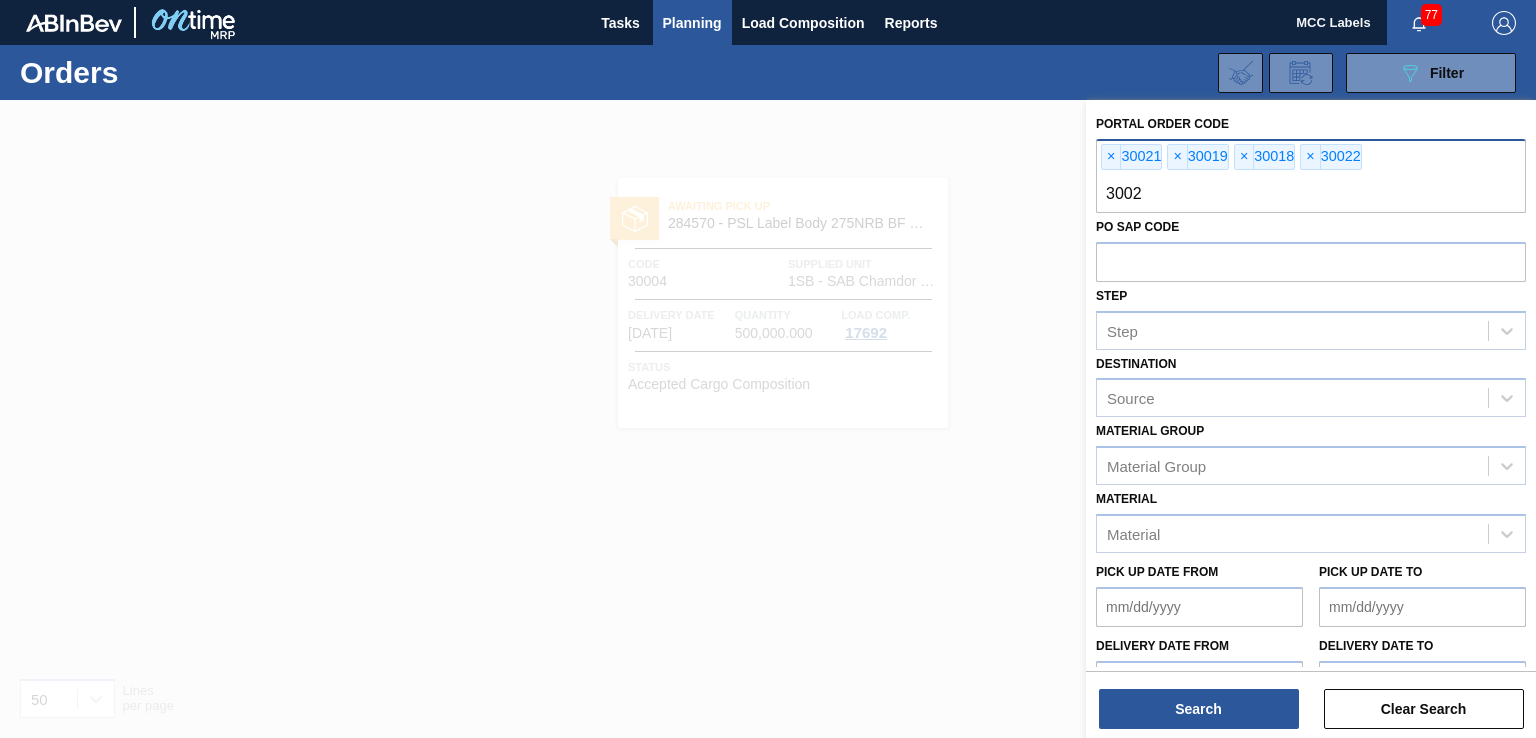 type on "30024" 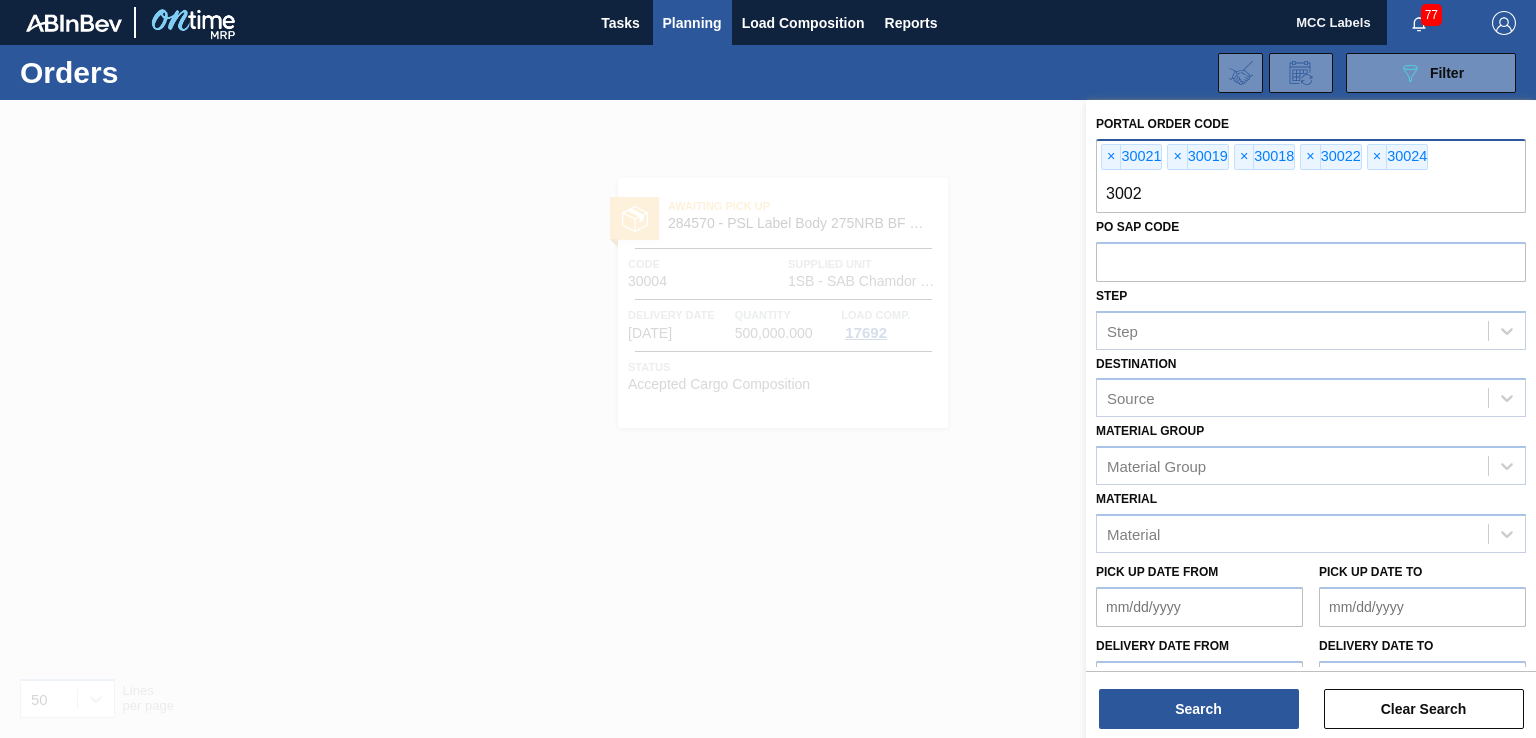 type on "30023" 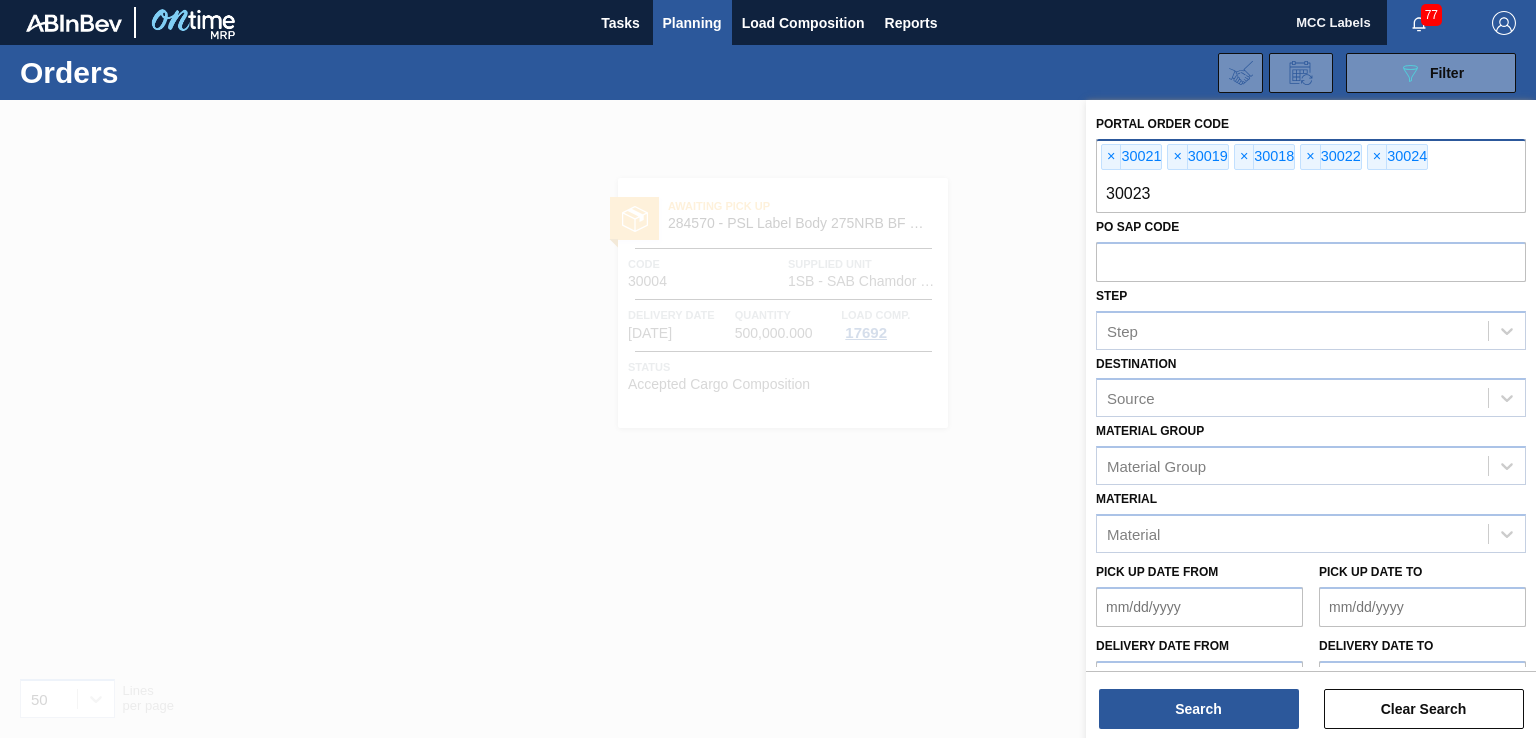 type 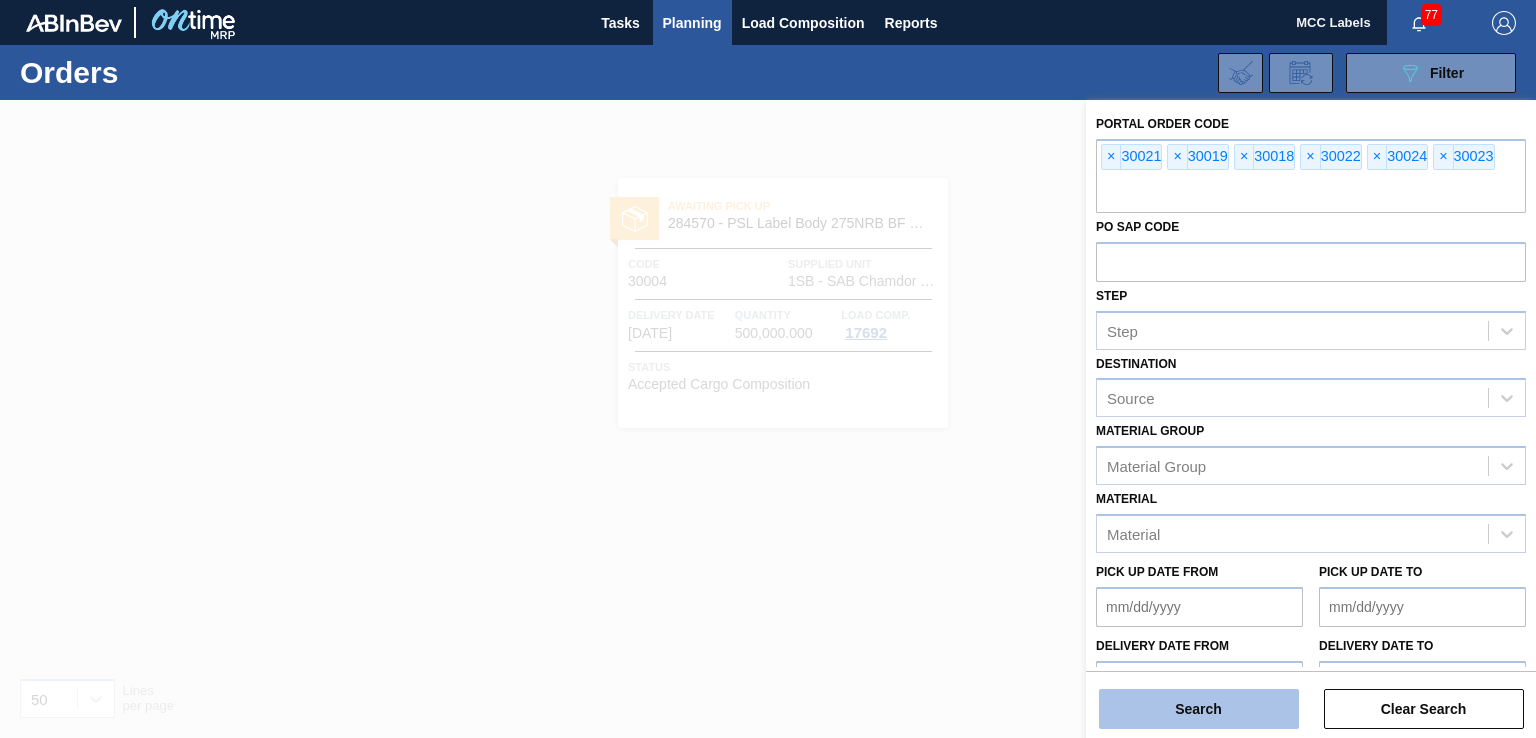 click on "Search" at bounding box center (1199, 709) 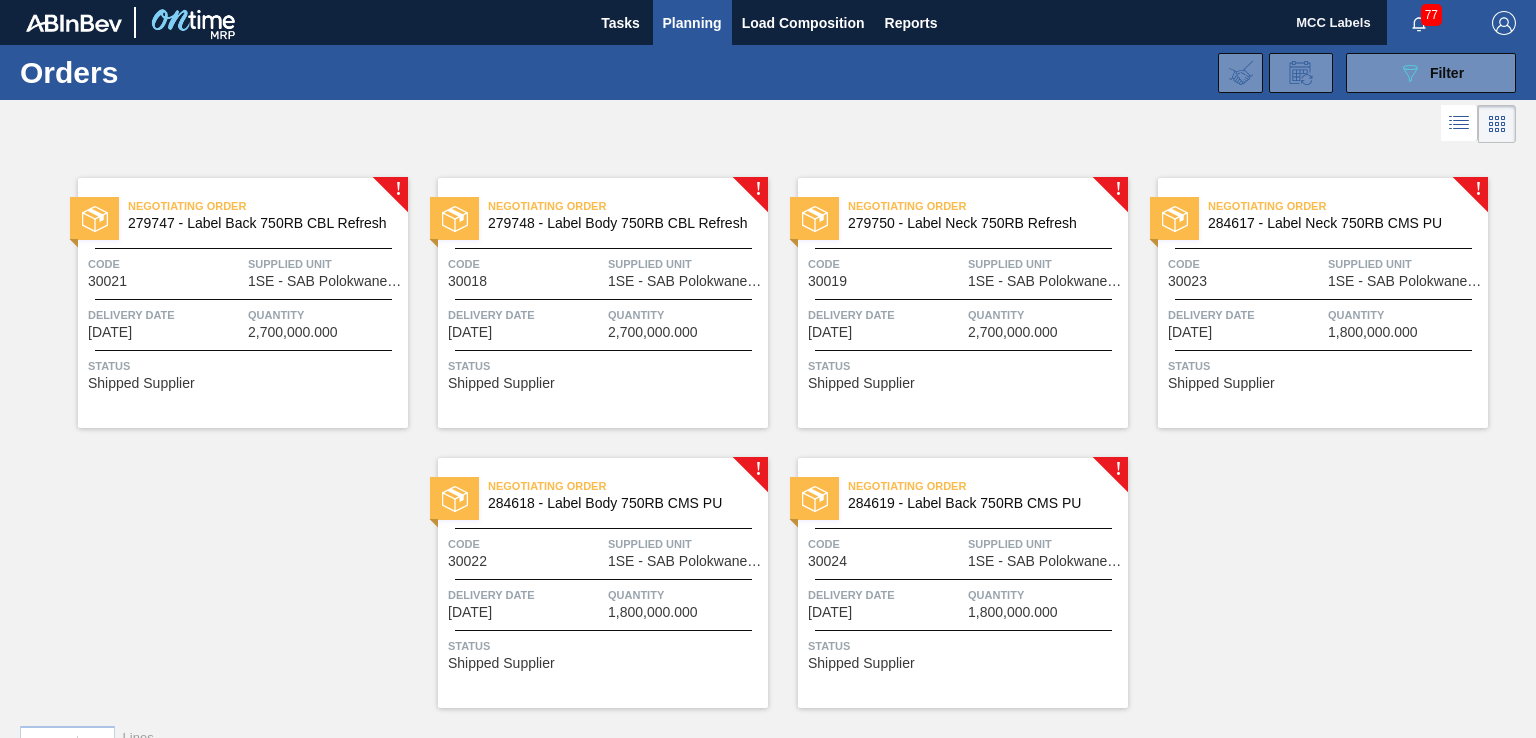 click on "Negotiating Order 279747 - Label Back 750RB CBL Refresh Code 30021 Supplied Unit 1SE - SAB Polokwane Brewery Delivery Date [DATE] Quantity 2,700,000.000 Status Shipped Supplier" at bounding box center (243, 303) 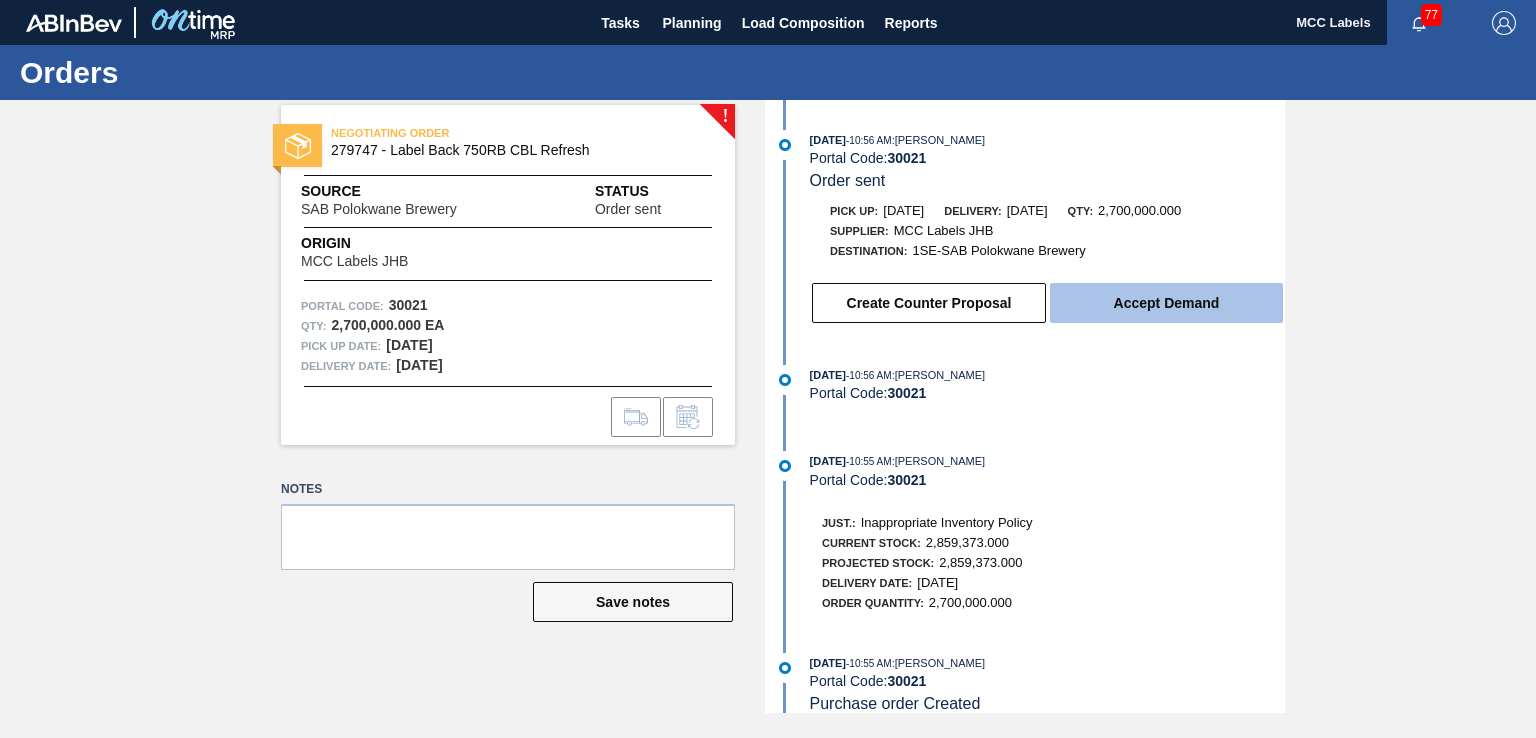 click on "Accept Demand" at bounding box center (1166, 303) 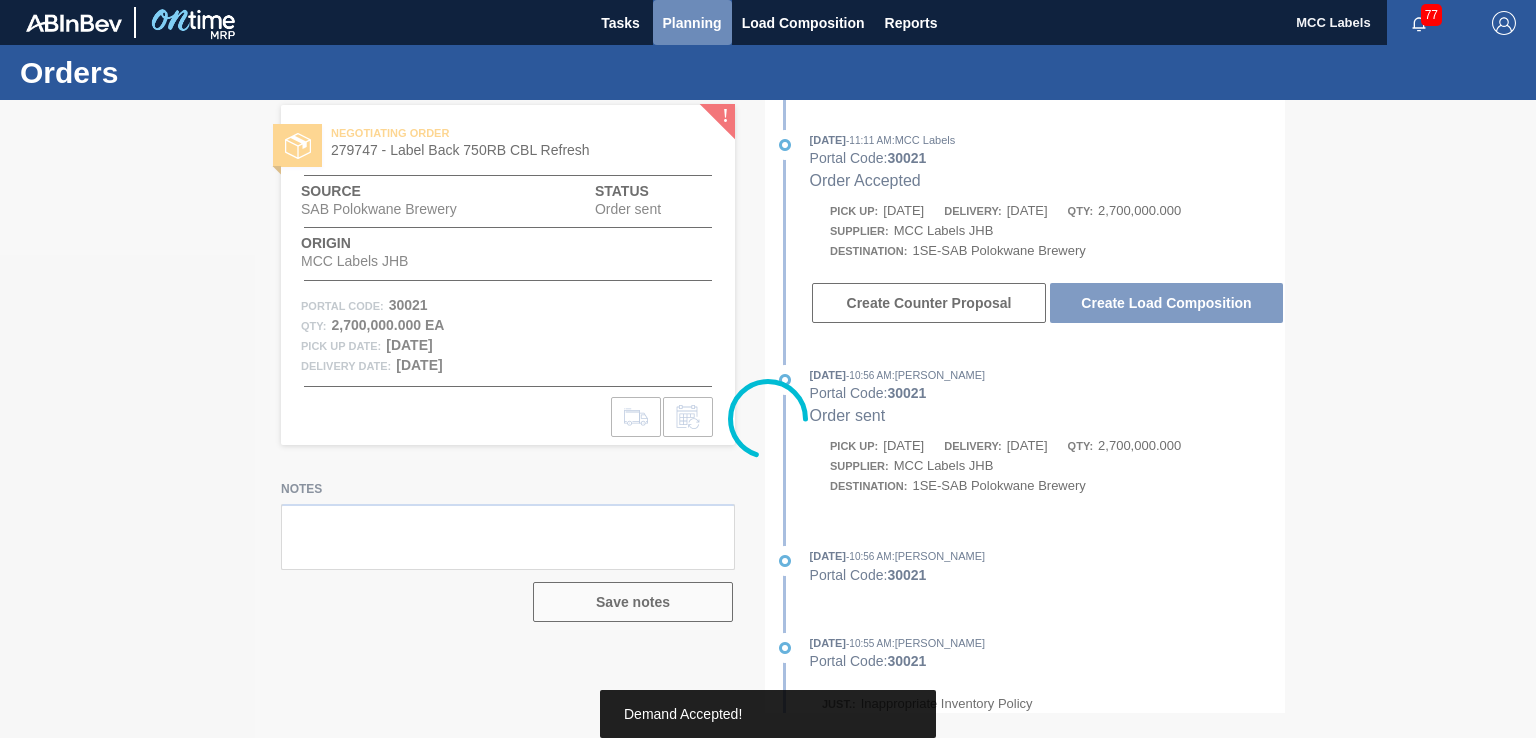 click on "Planning" at bounding box center [692, 23] 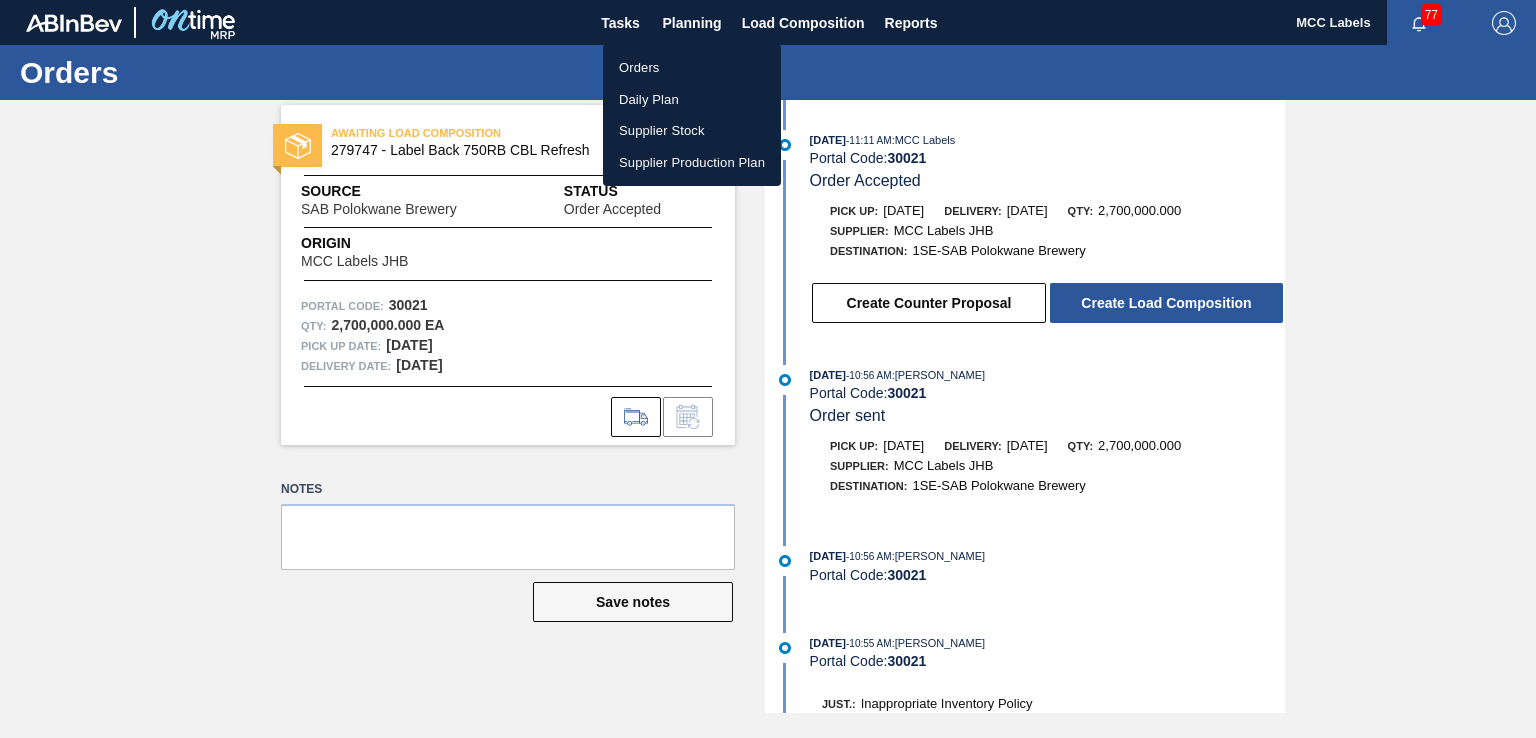 click on "Orders" at bounding box center [692, 68] 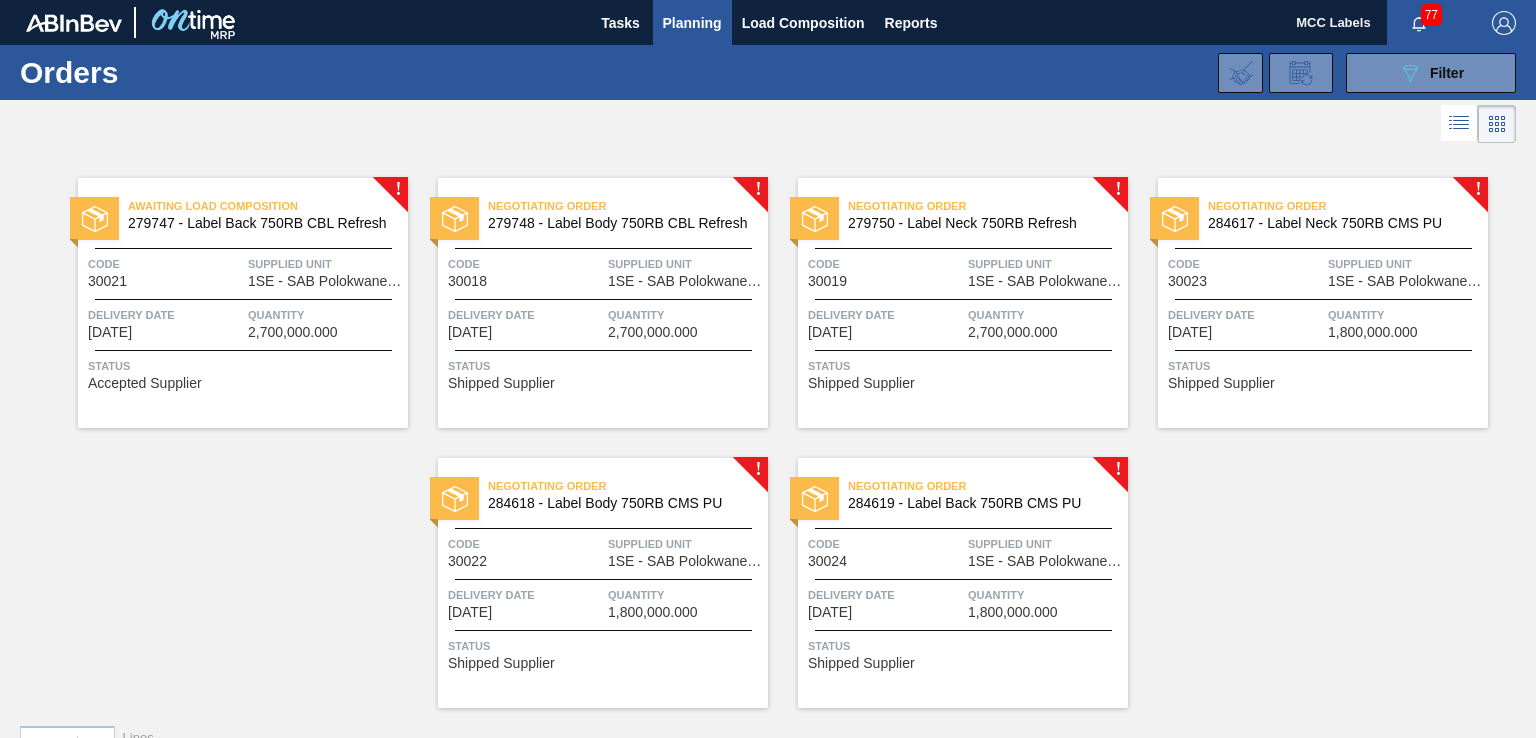 click on "1SE - SAB Polokwane Brewery" at bounding box center [685, 281] 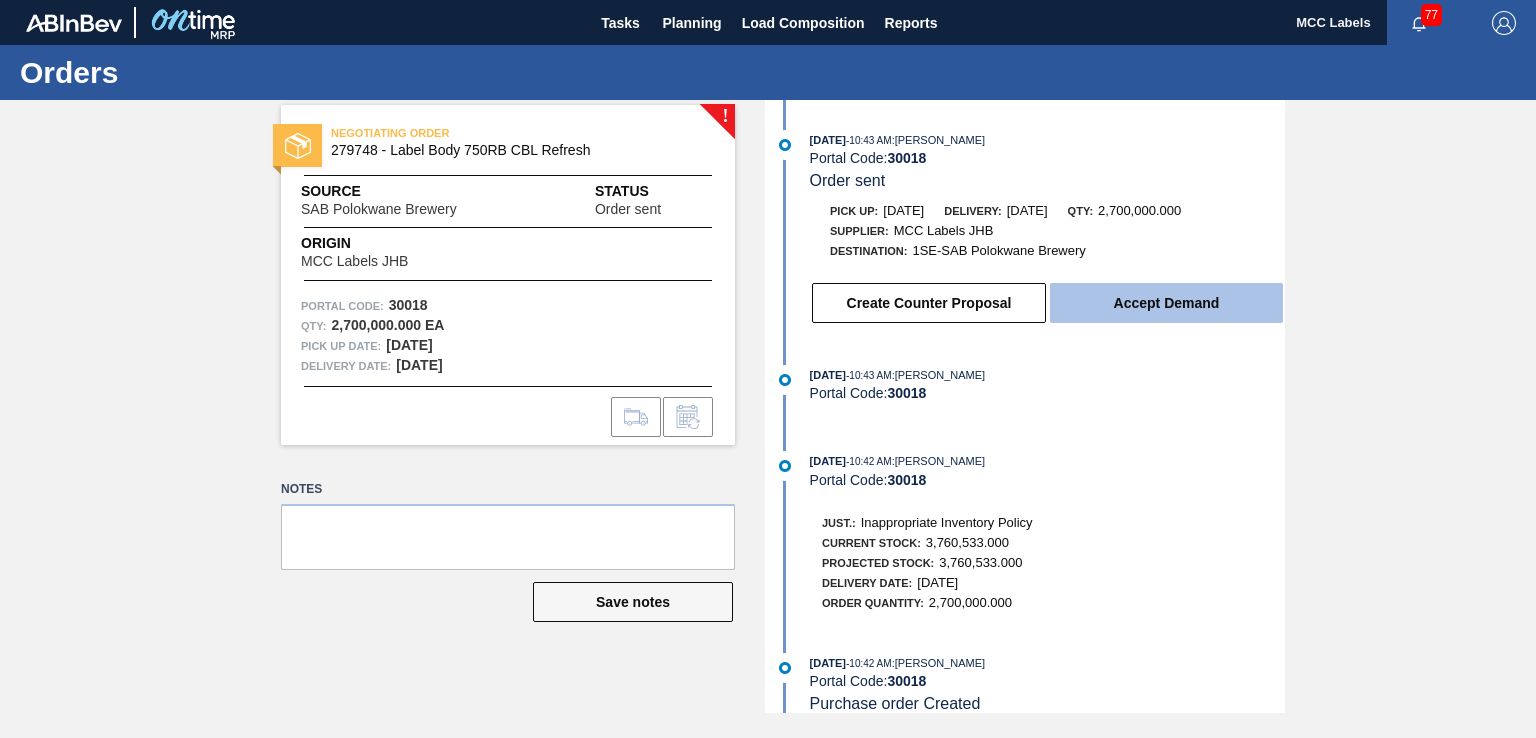 click on "Accept Demand" at bounding box center [1166, 303] 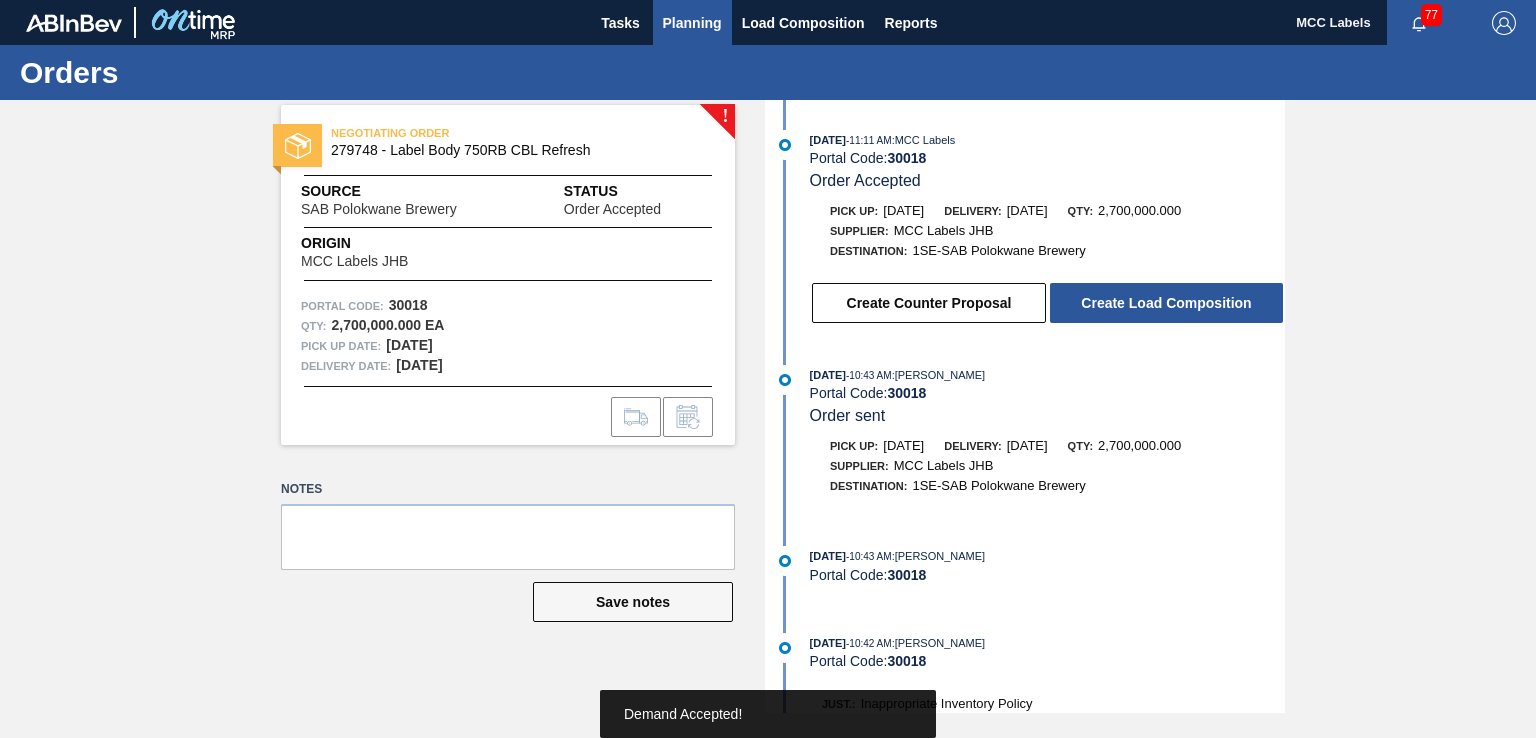 click on "Planning" at bounding box center (692, 23) 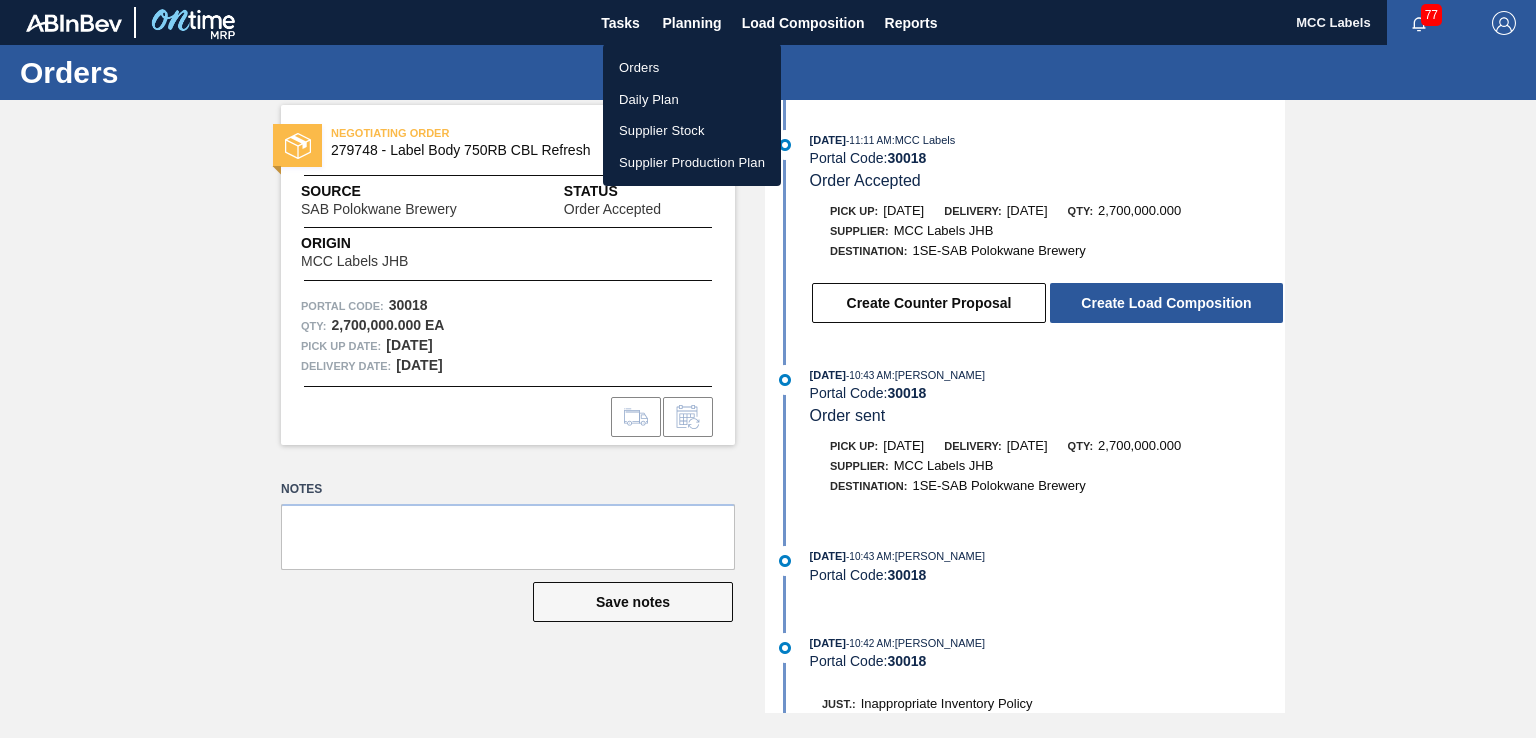 click on "Orders" at bounding box center (692, 68) 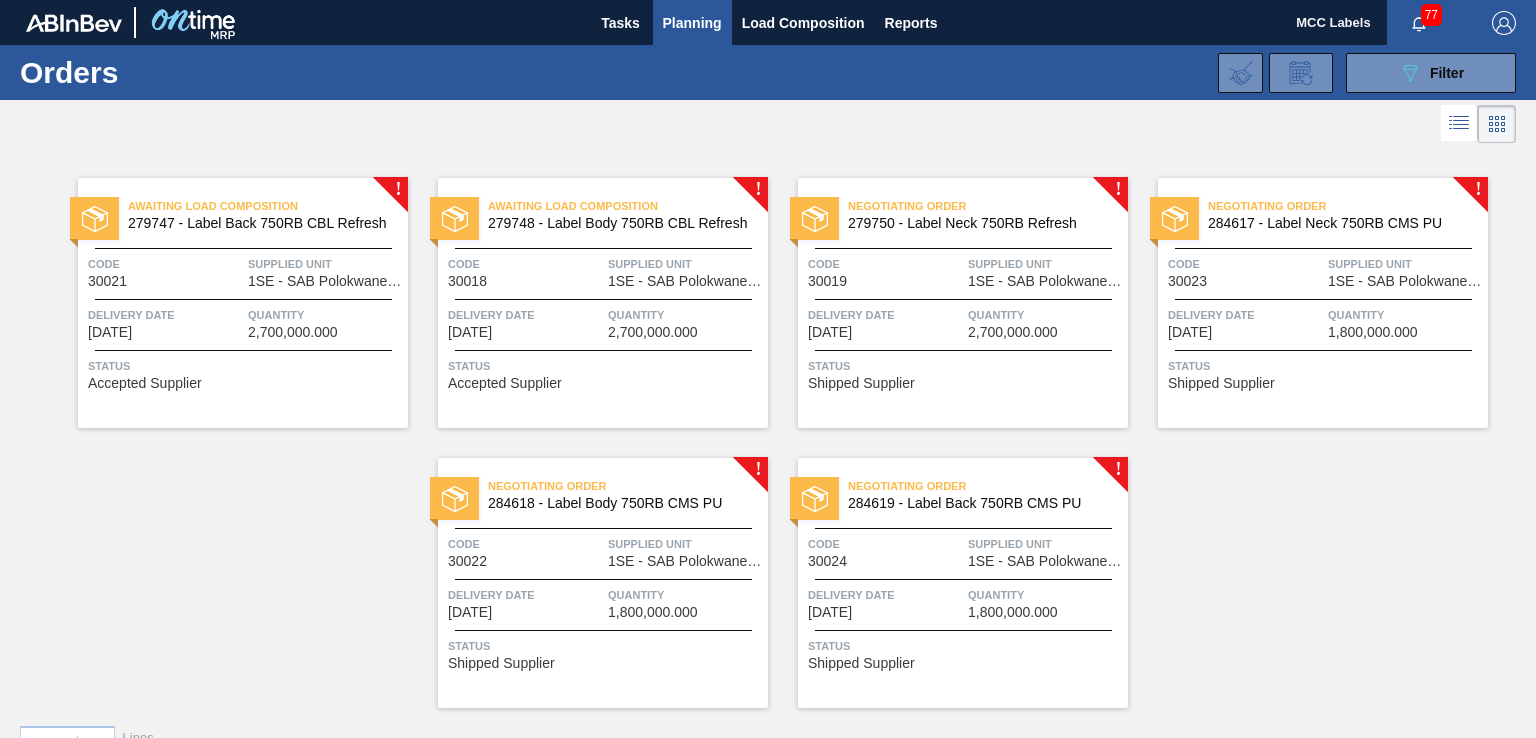 click on "1SE - SAB Polokwane Brewery" at bounding box center [1045, 281] 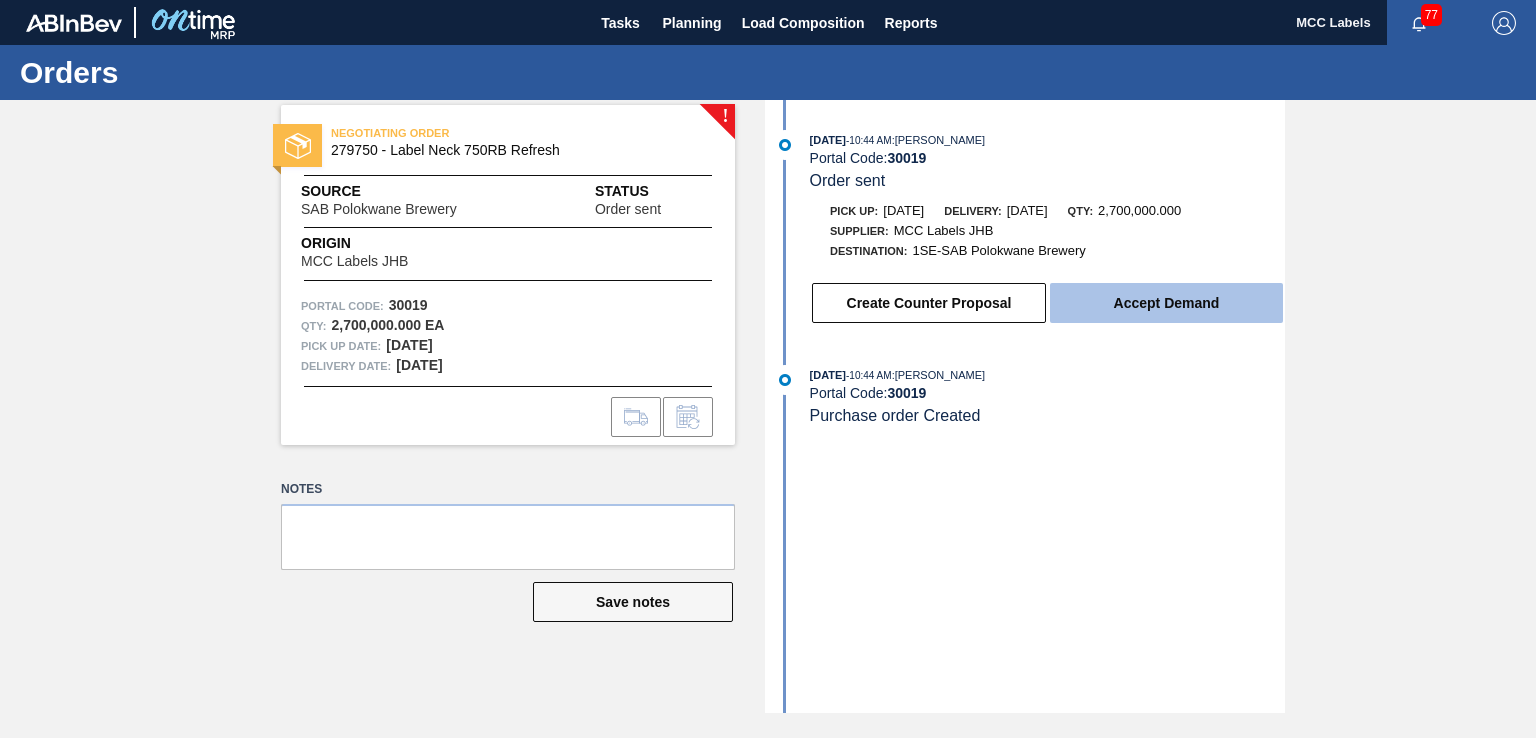 click on "Accept Demand" at bounding box center (1166, 303) 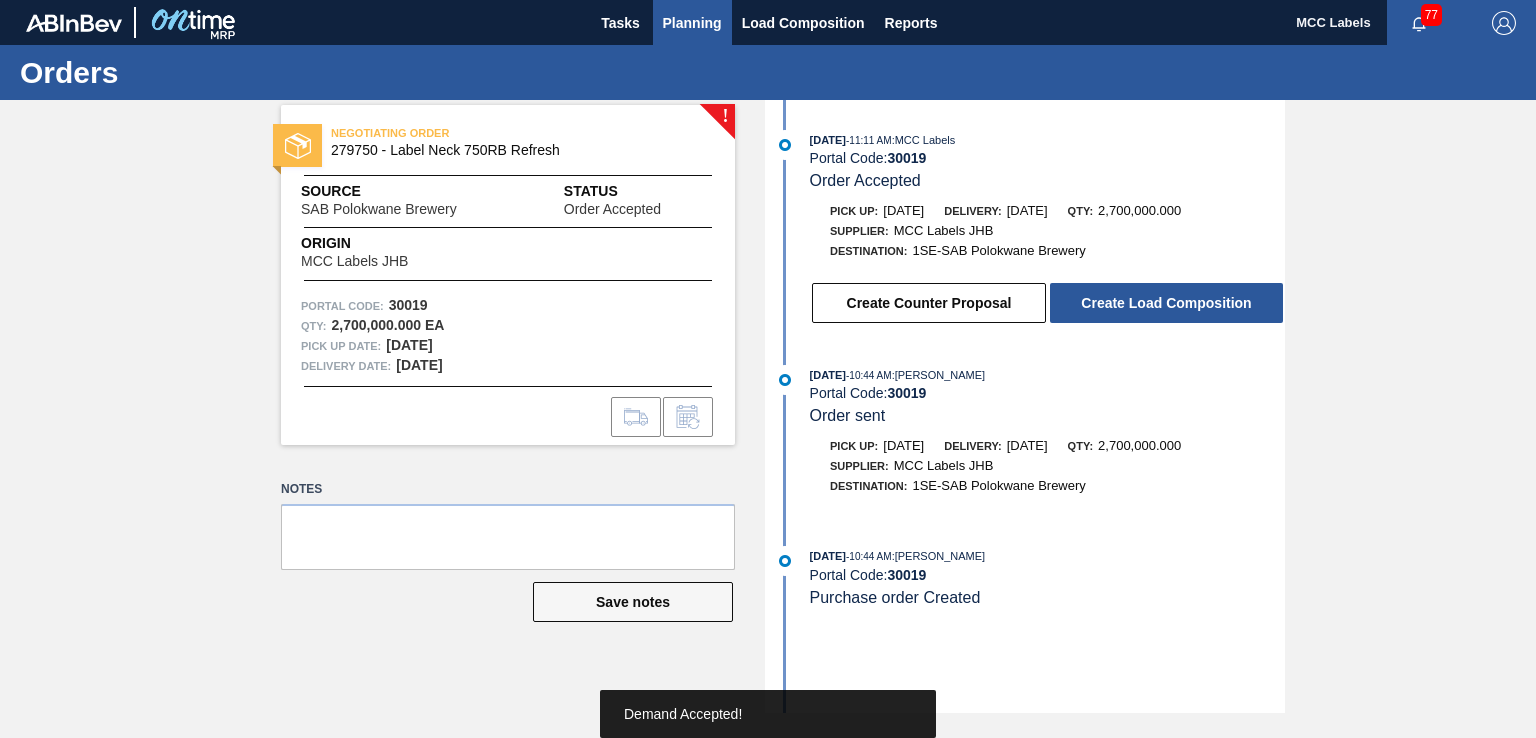 click on "Planning" at bounding box center (692, 23) 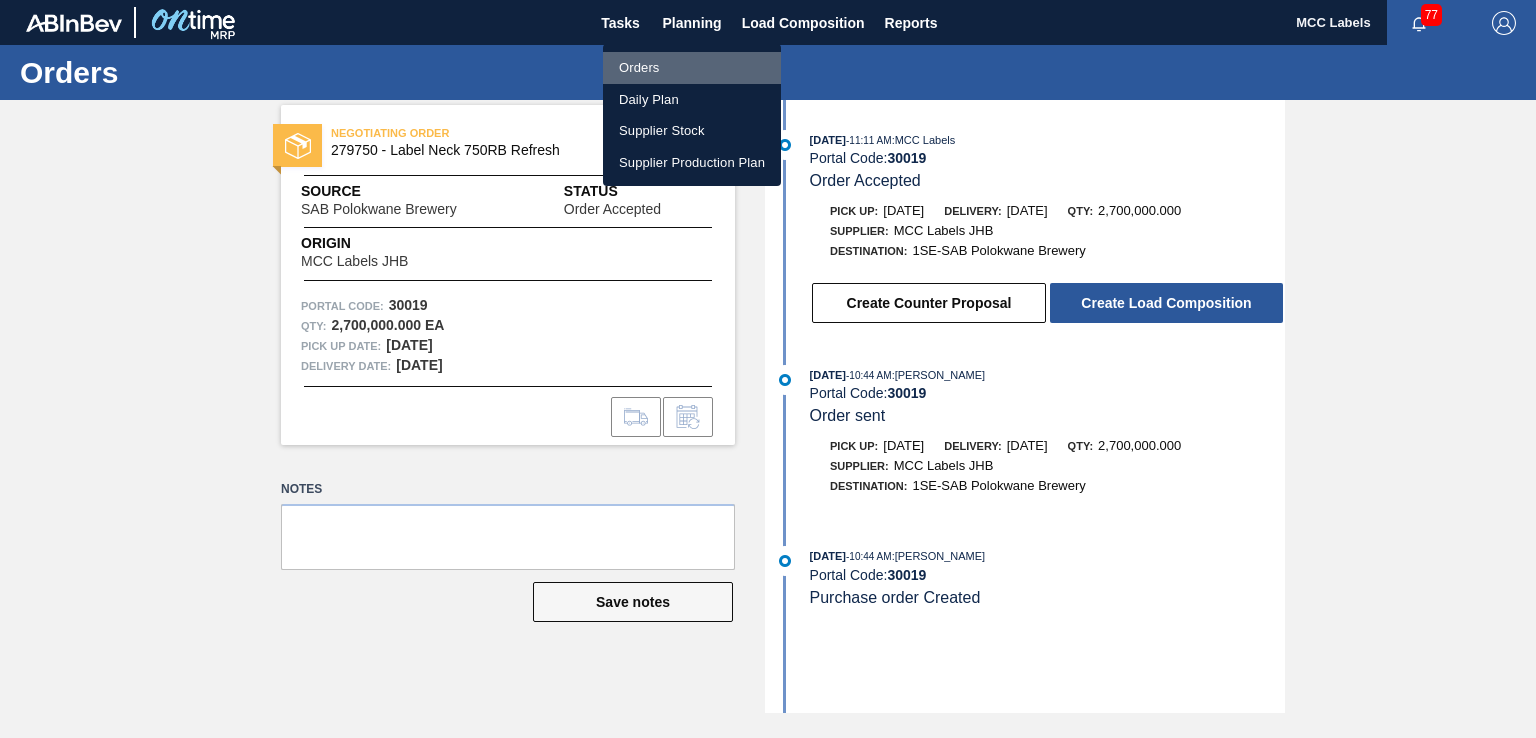 click on "Orders" at bounding box center [692, 68] 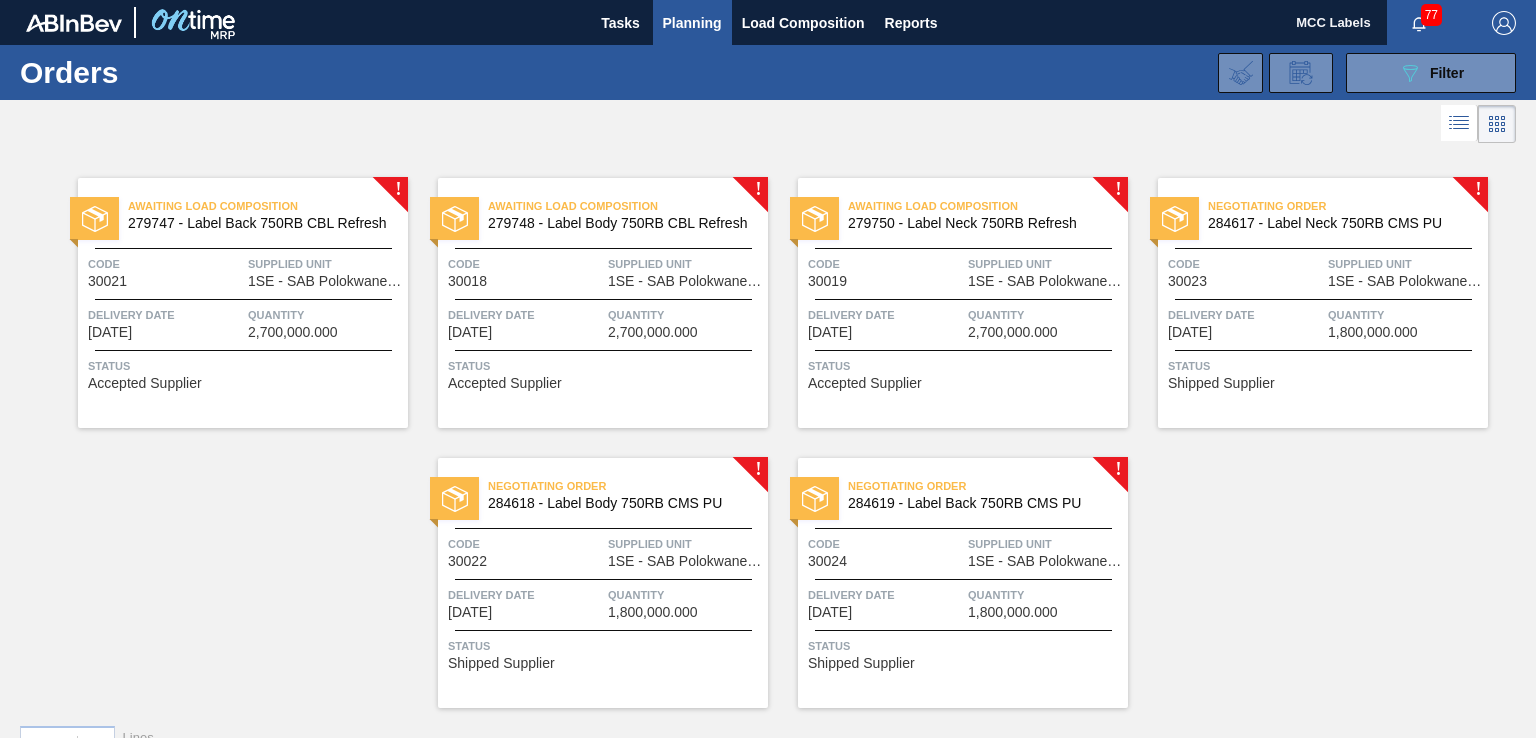 click on "Delivery Date [DATE]" at bounding box center (1245, 322) 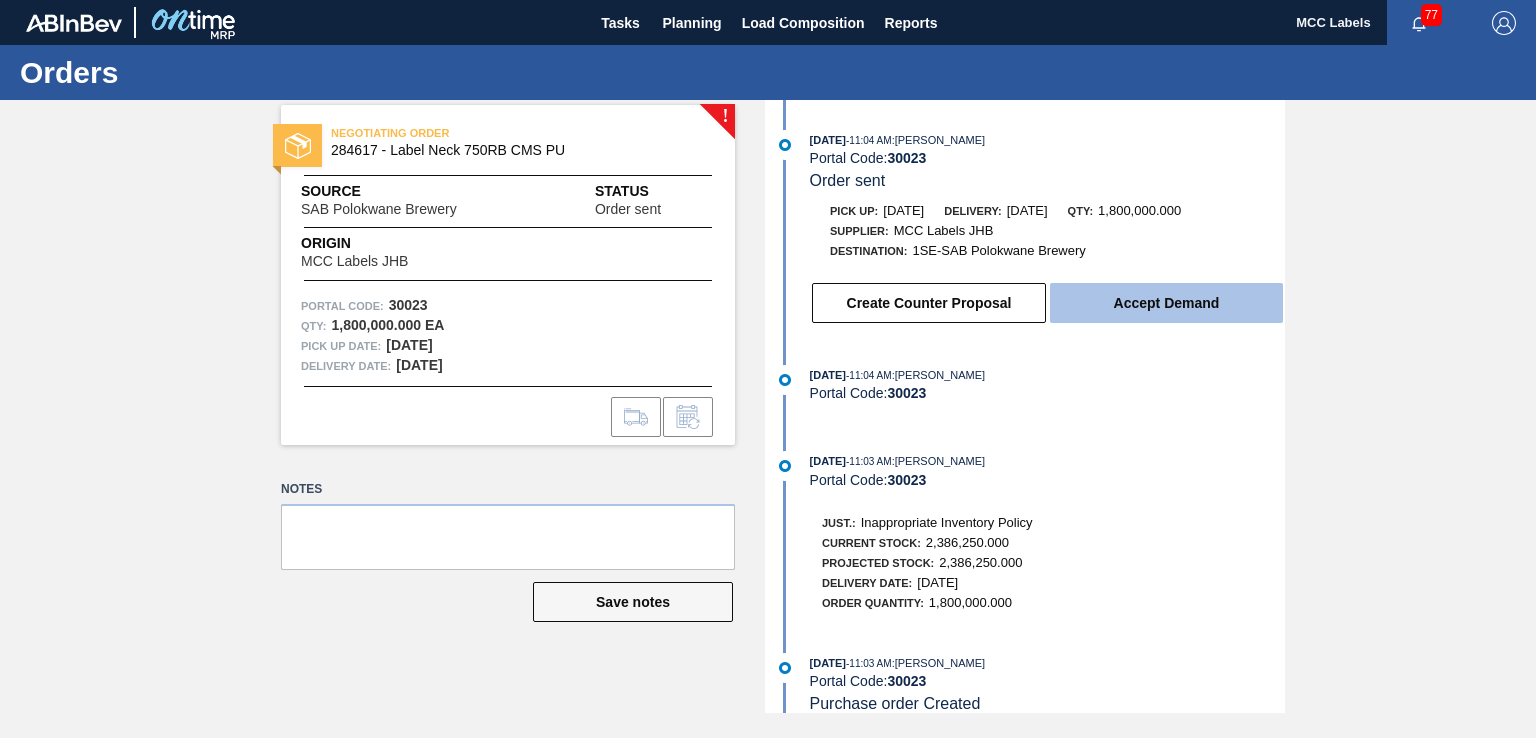 drag, startPoint x: 1205, startPoint y: 304, endPoint x: 1185, endPoint y: 293, distance: 22.825424 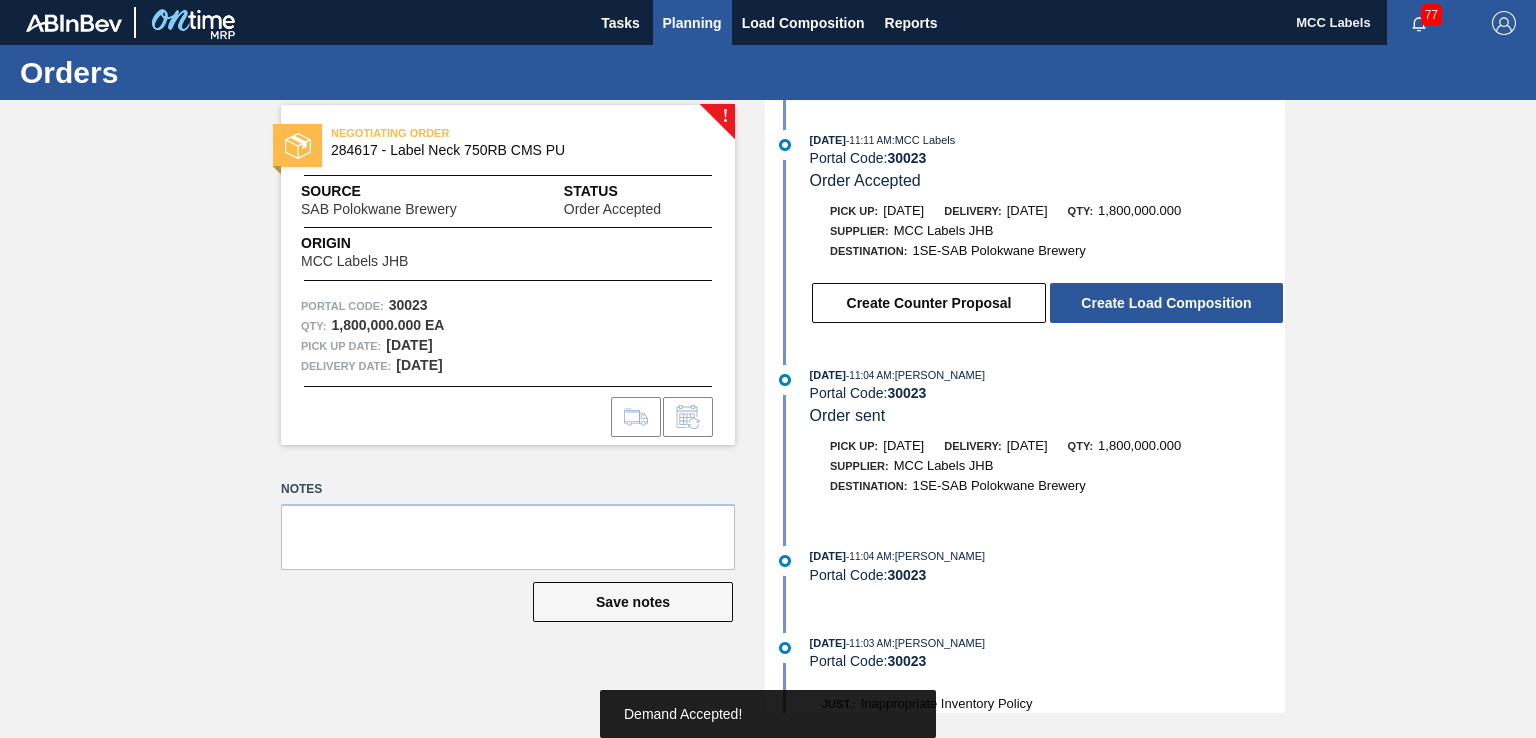 click on "Planning" at bounding box center [692, 23] 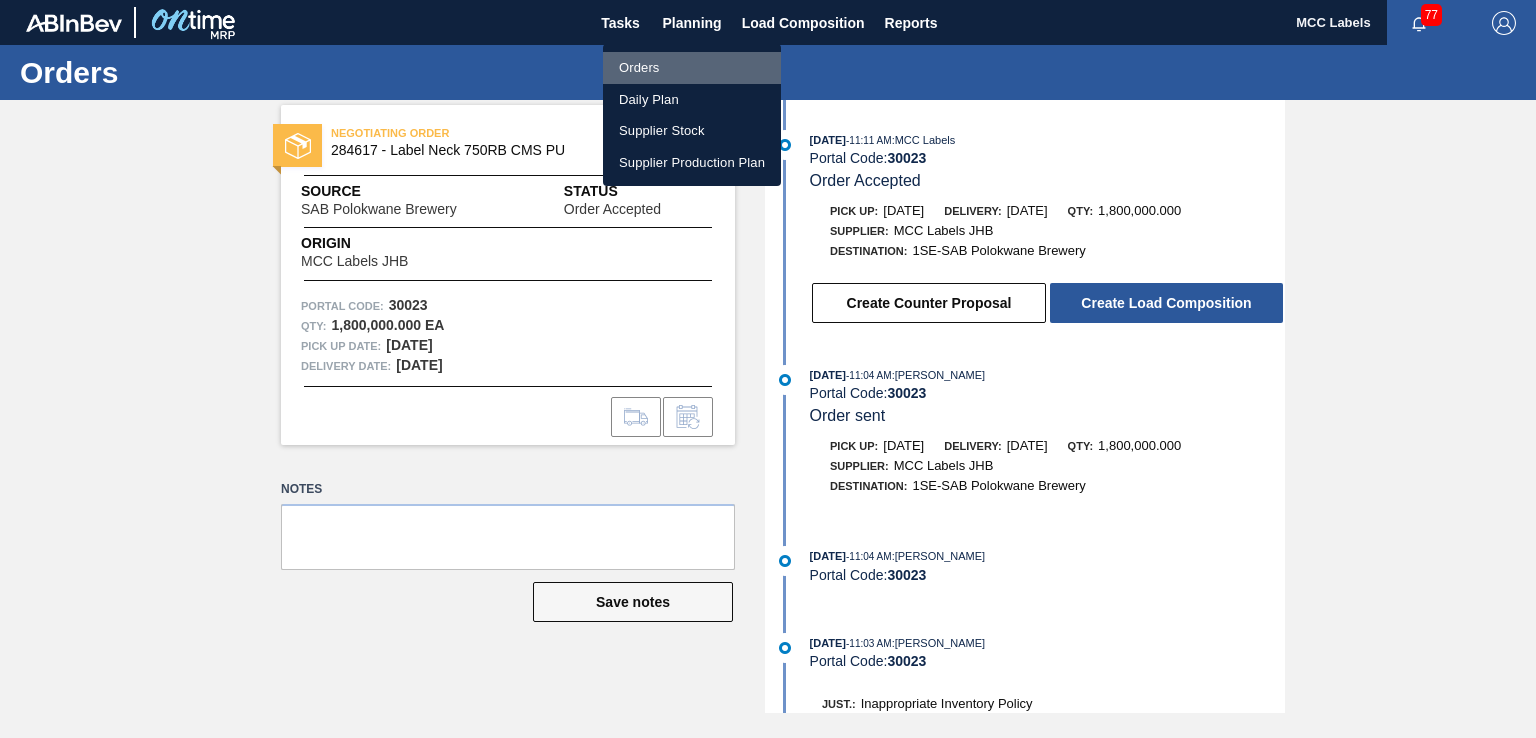 click on "Orders" at bounding box center (692, 68) 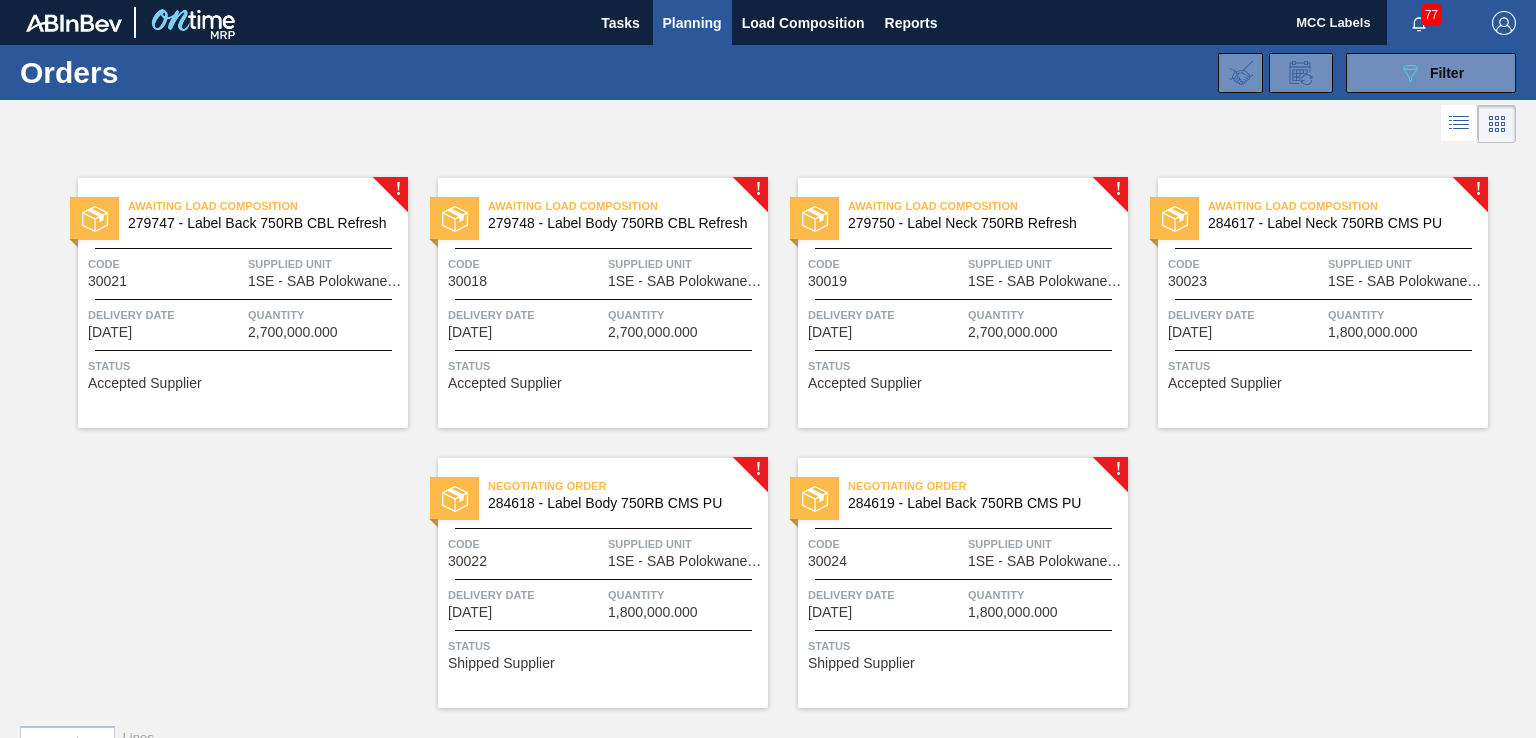 click on "Quantity" at bounding box center (685, 595) 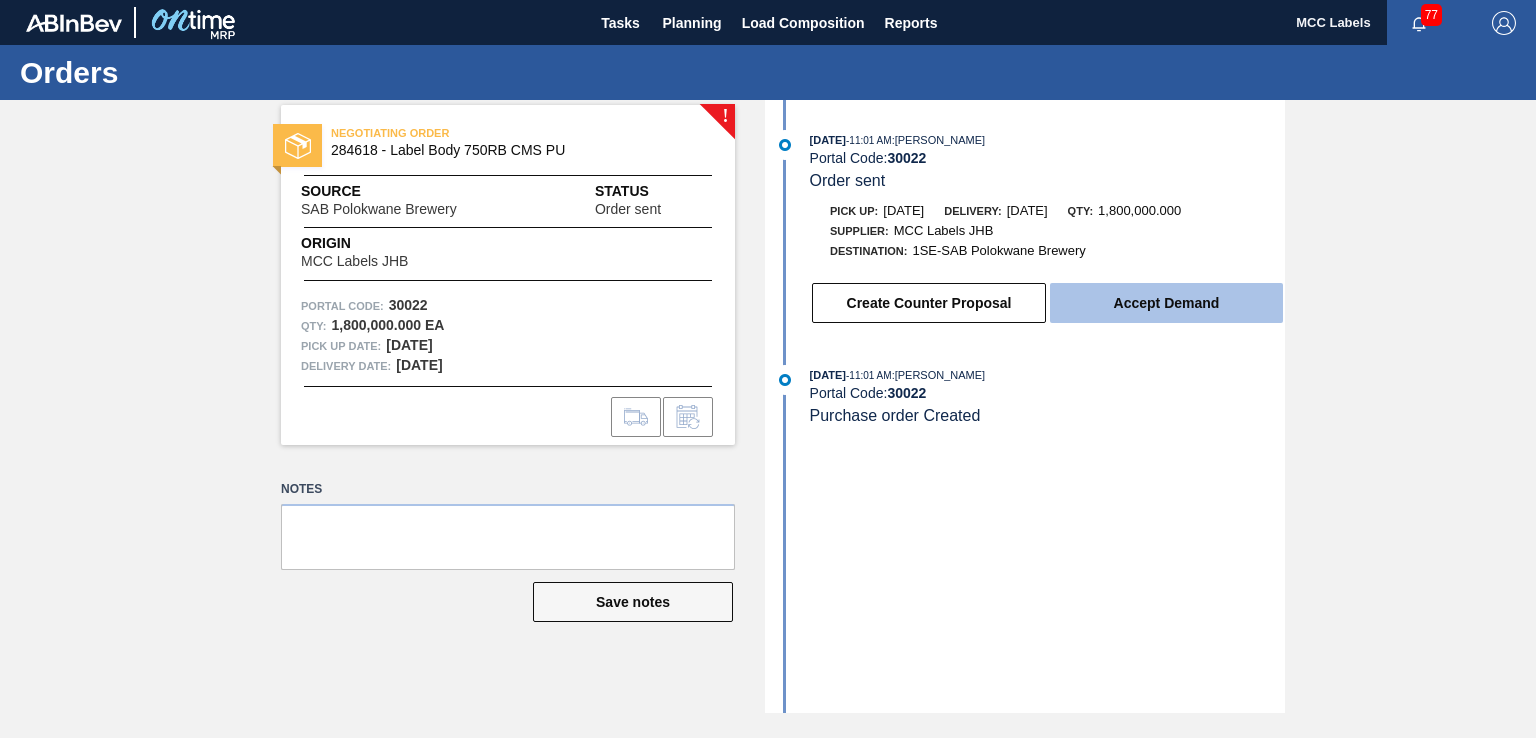 drag, startPoint x: 1196, startPoint y: 299, endPoint x: 1184, endPoint y: 288, distance: 16.27882 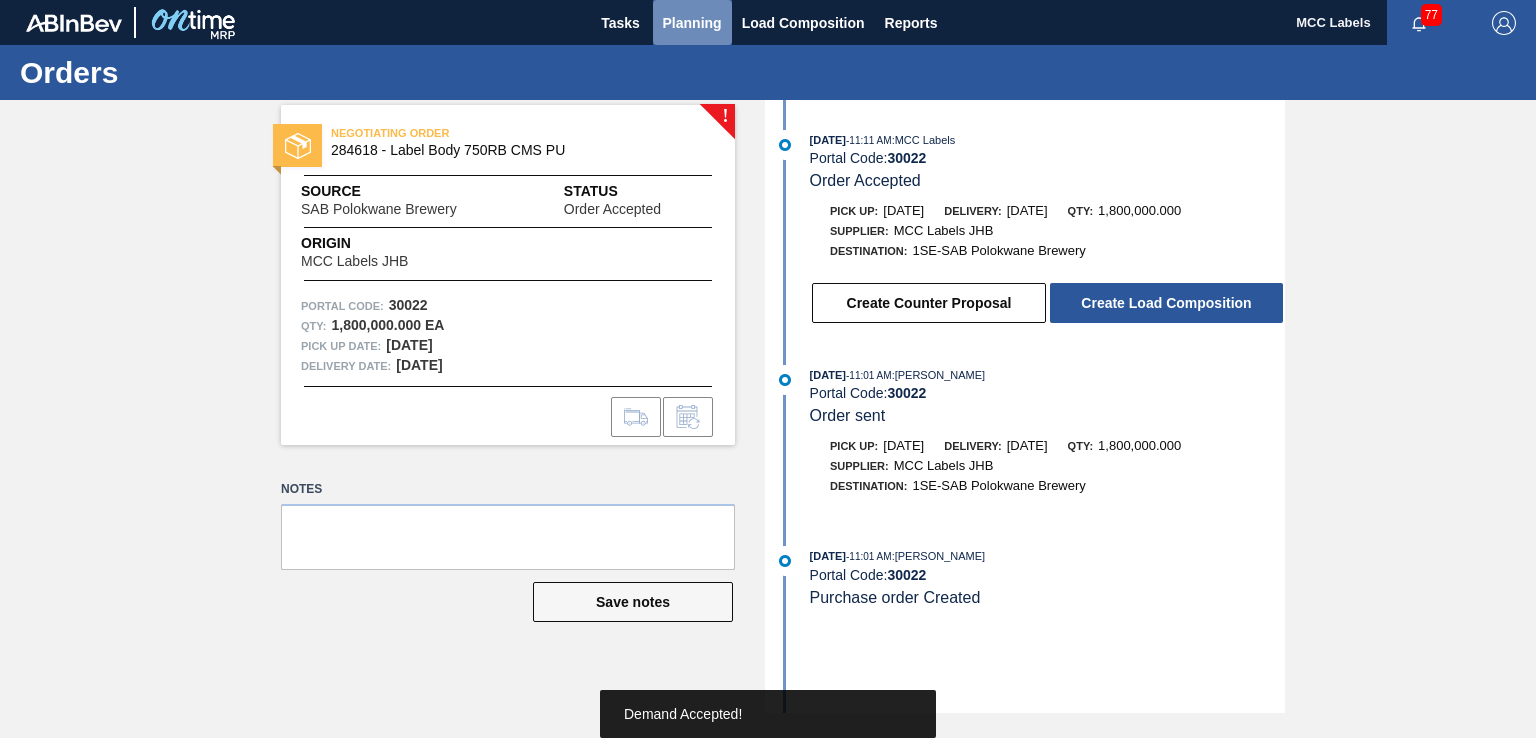 click on "Planning" at bounding box center [692, 23] 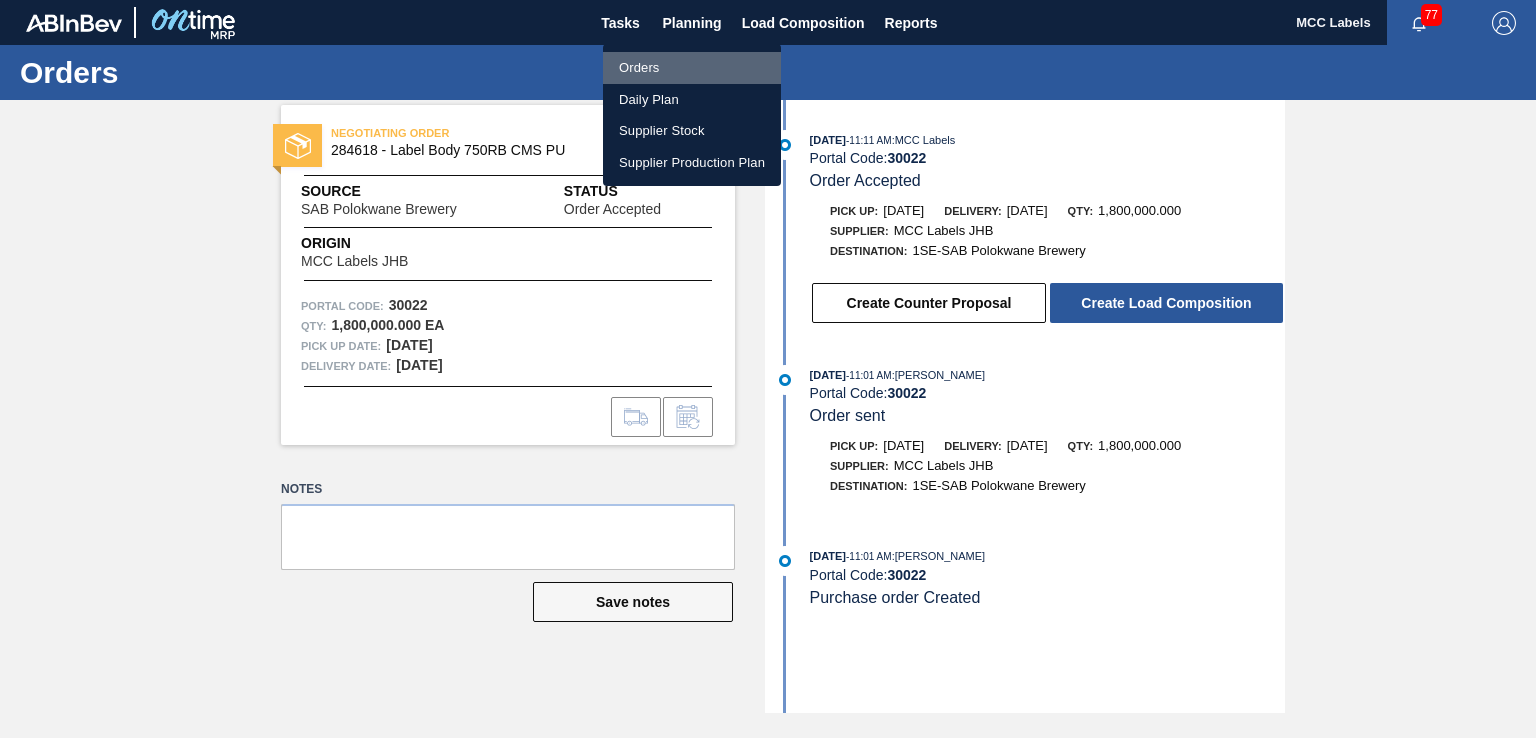 click on "Orders" at bounding box center [692, 68] 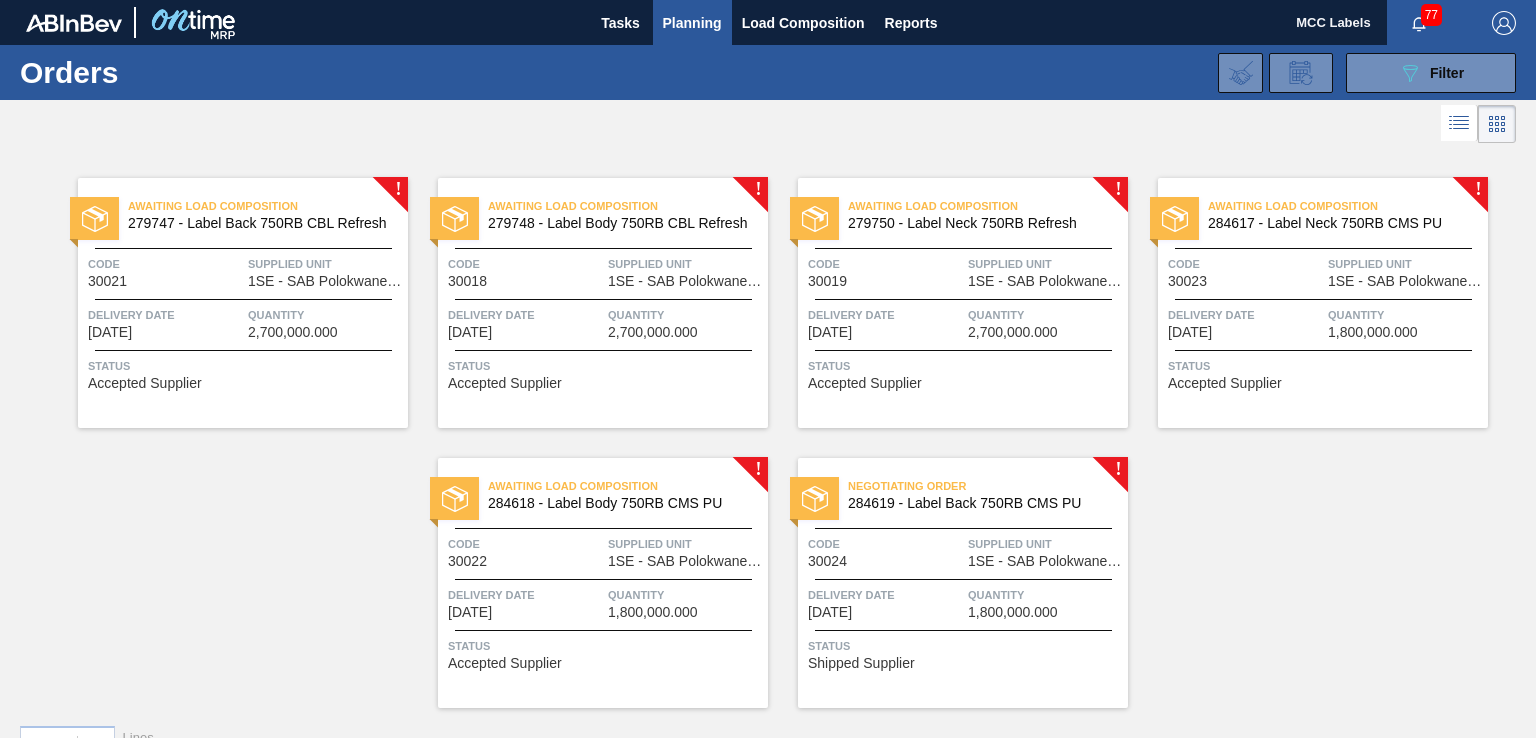 click at bounding box center (963, 579) 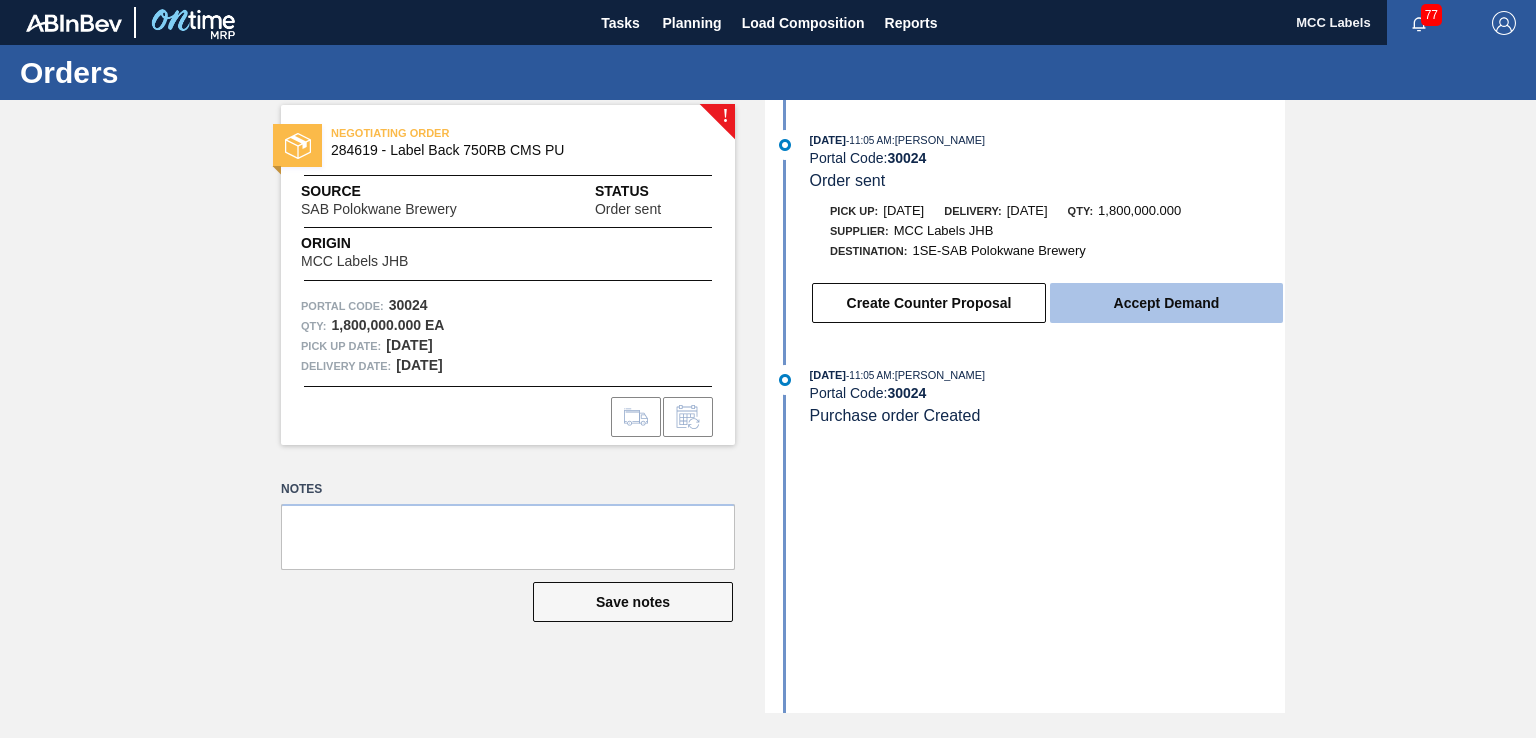 click on "Accept Demand" at bounding box center [1166, 303] 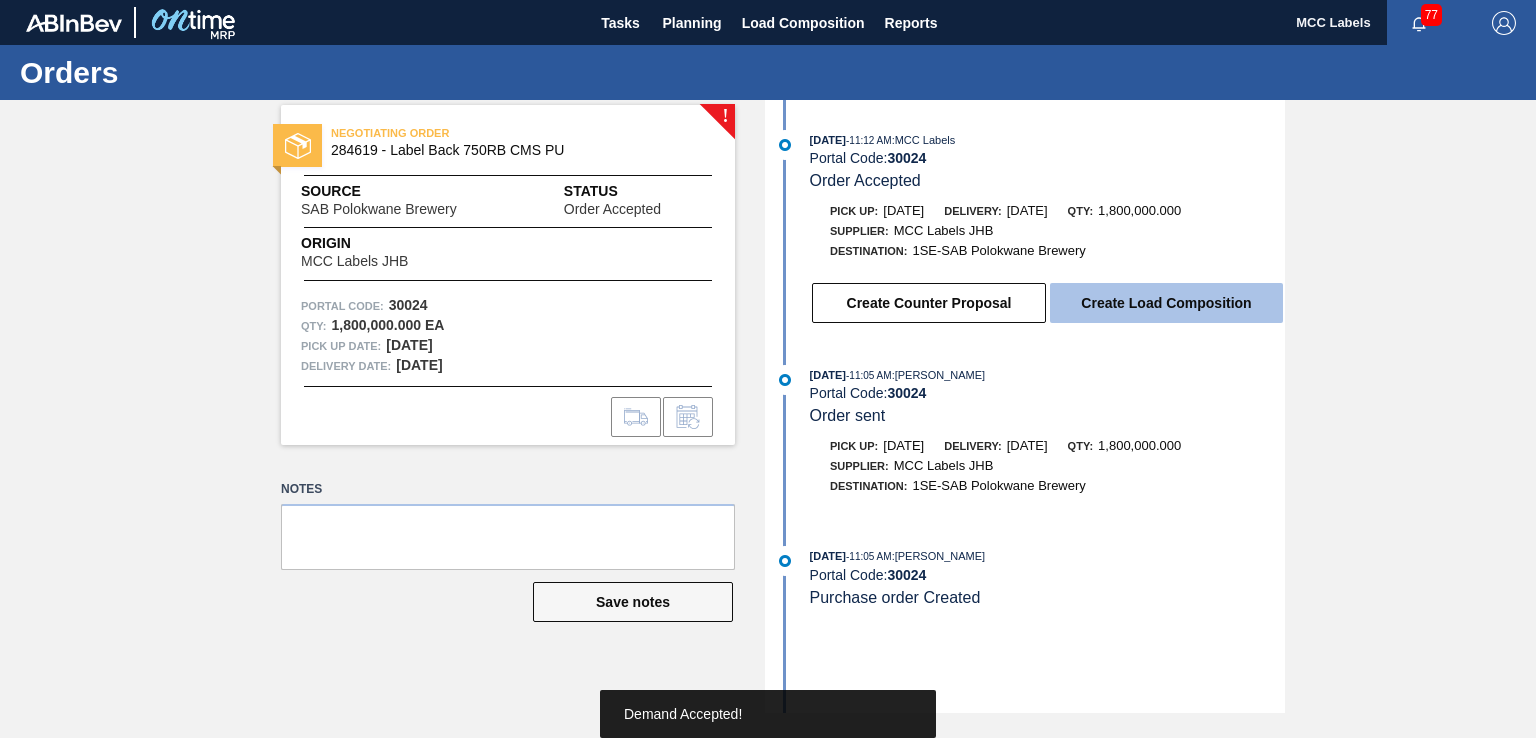 click on "Create Load Composition" at bounding box center [1166, 303] 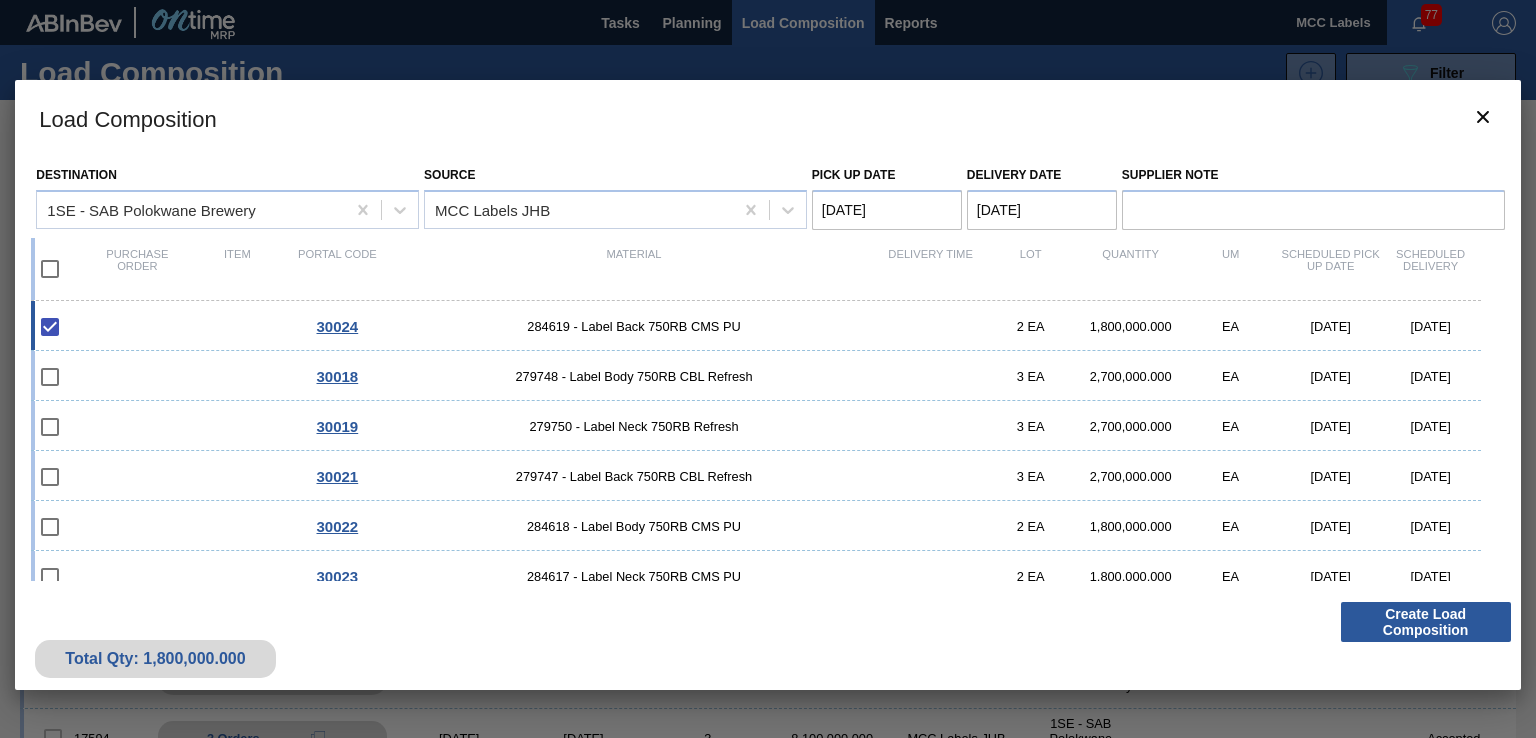 click at bounding box center (50, 269) 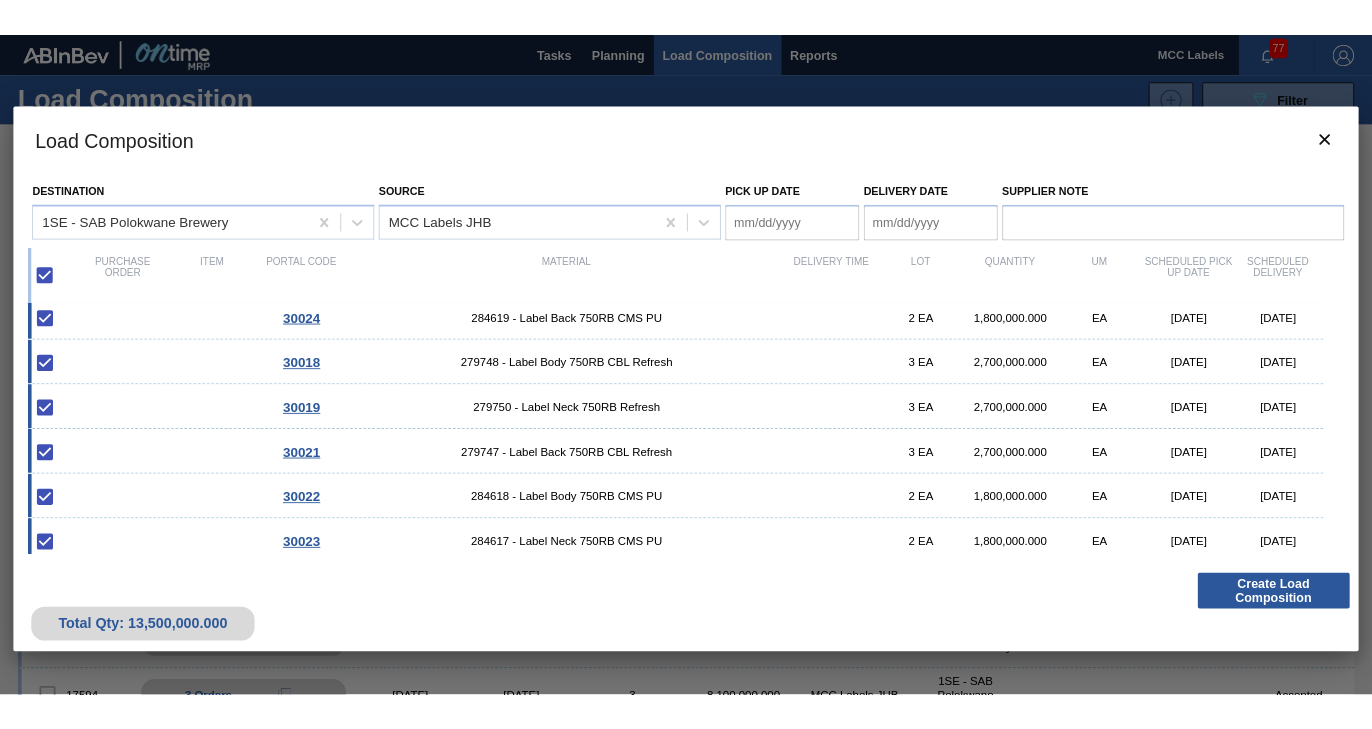 scroll, scrollTop: 20, scrollLeft: 0, axis: vertical 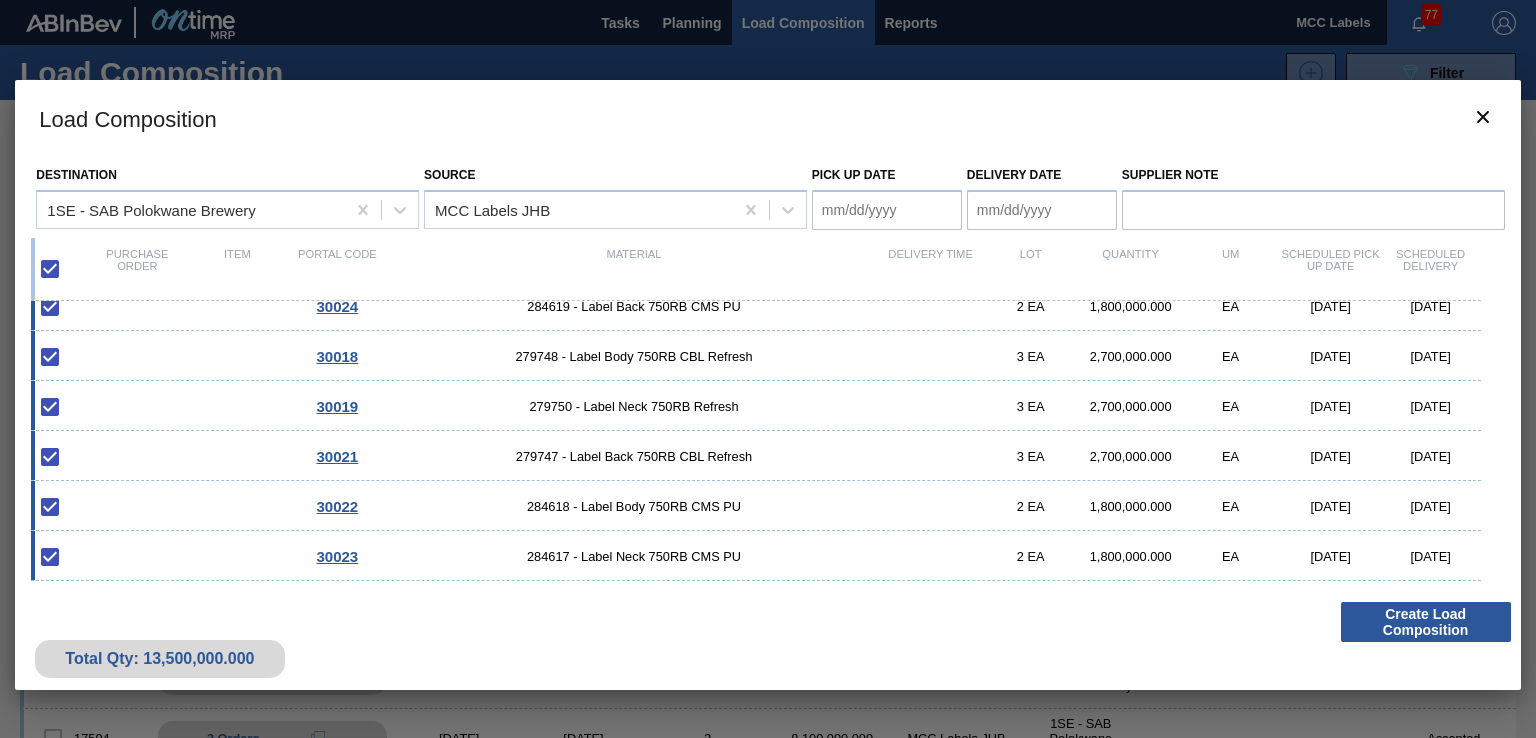 click on "Pick up Date" at bounding box center (887, 210) 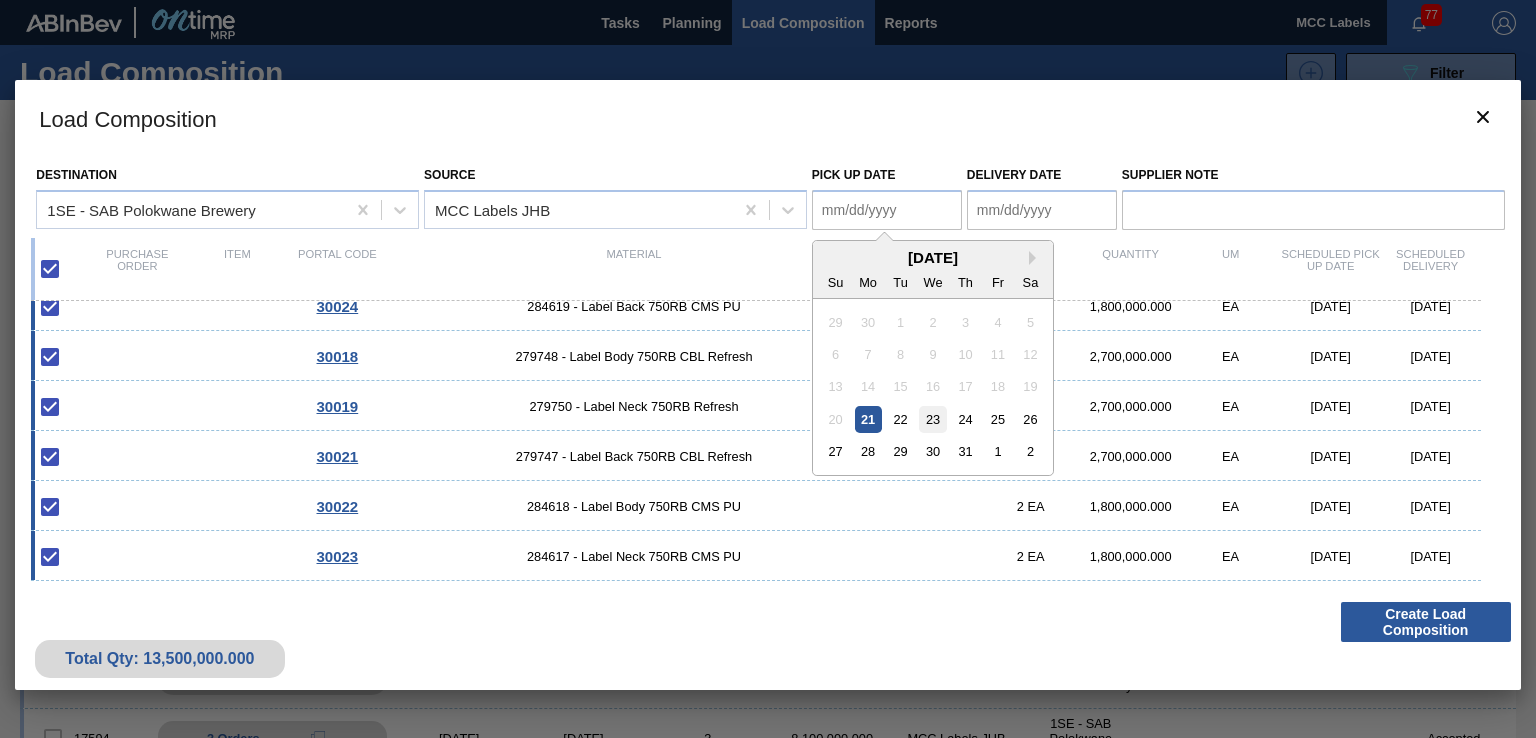 click on "23" at bounding box center (932, 419) 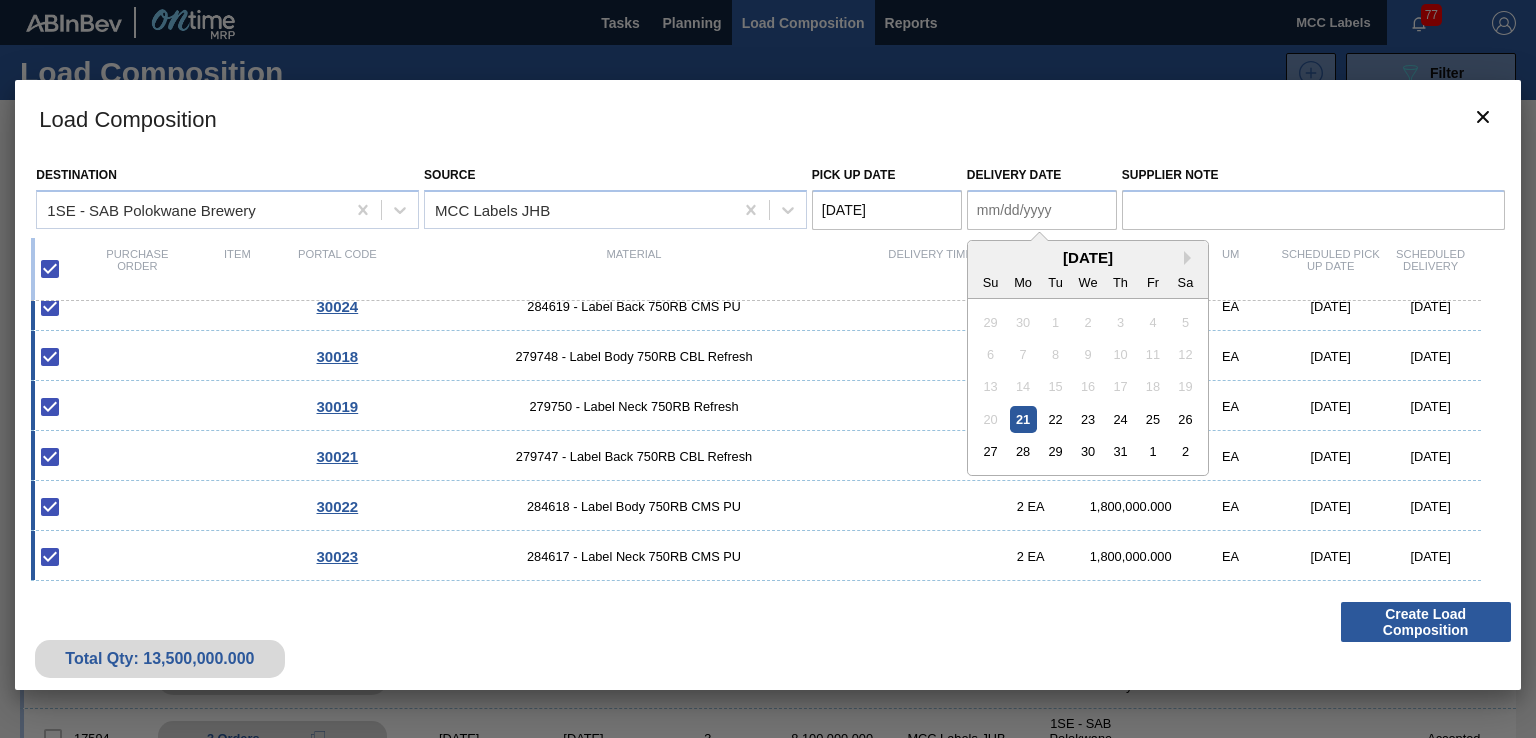 click on "Delivery Date" at bounding box center (1042, 210) 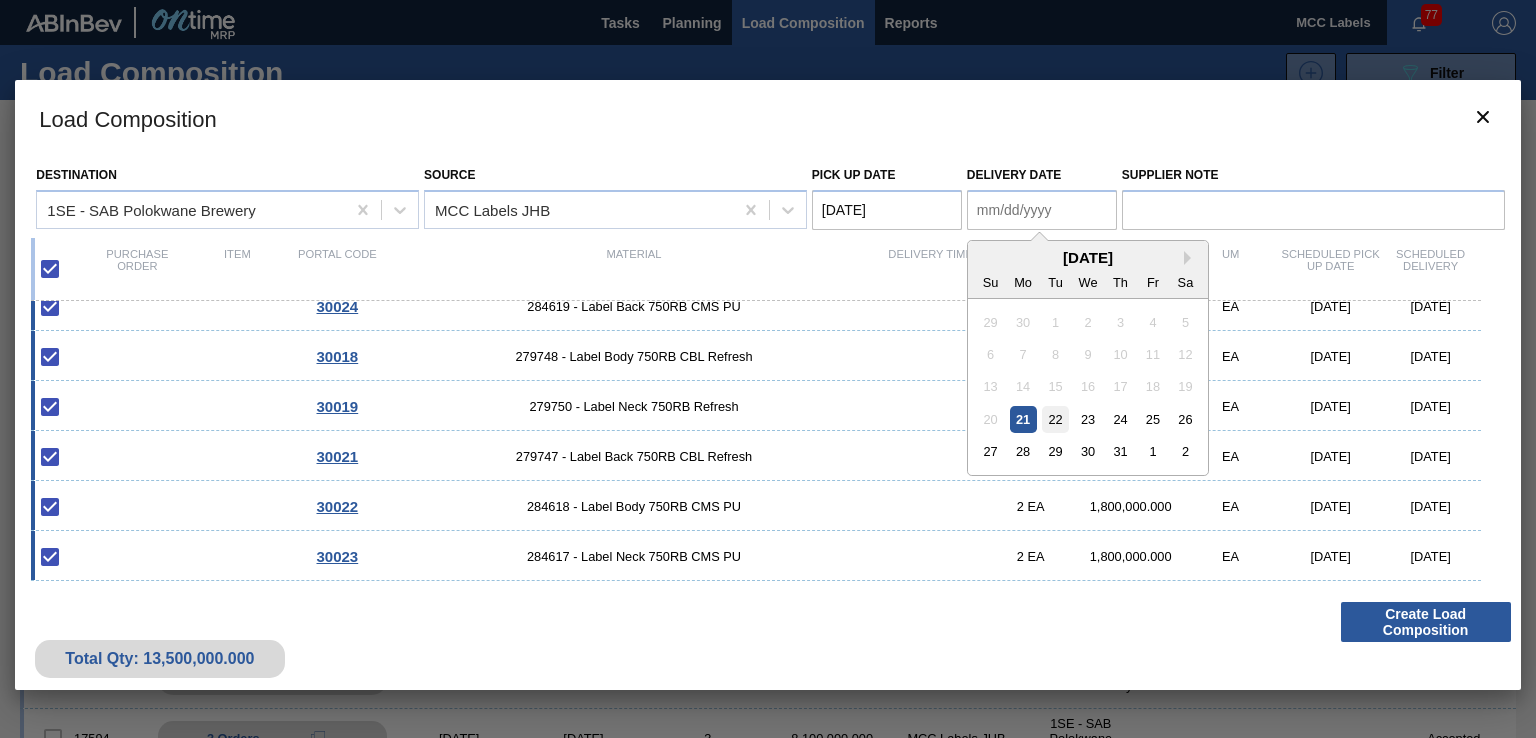 click on "22" at bounding box center [1055, 419] 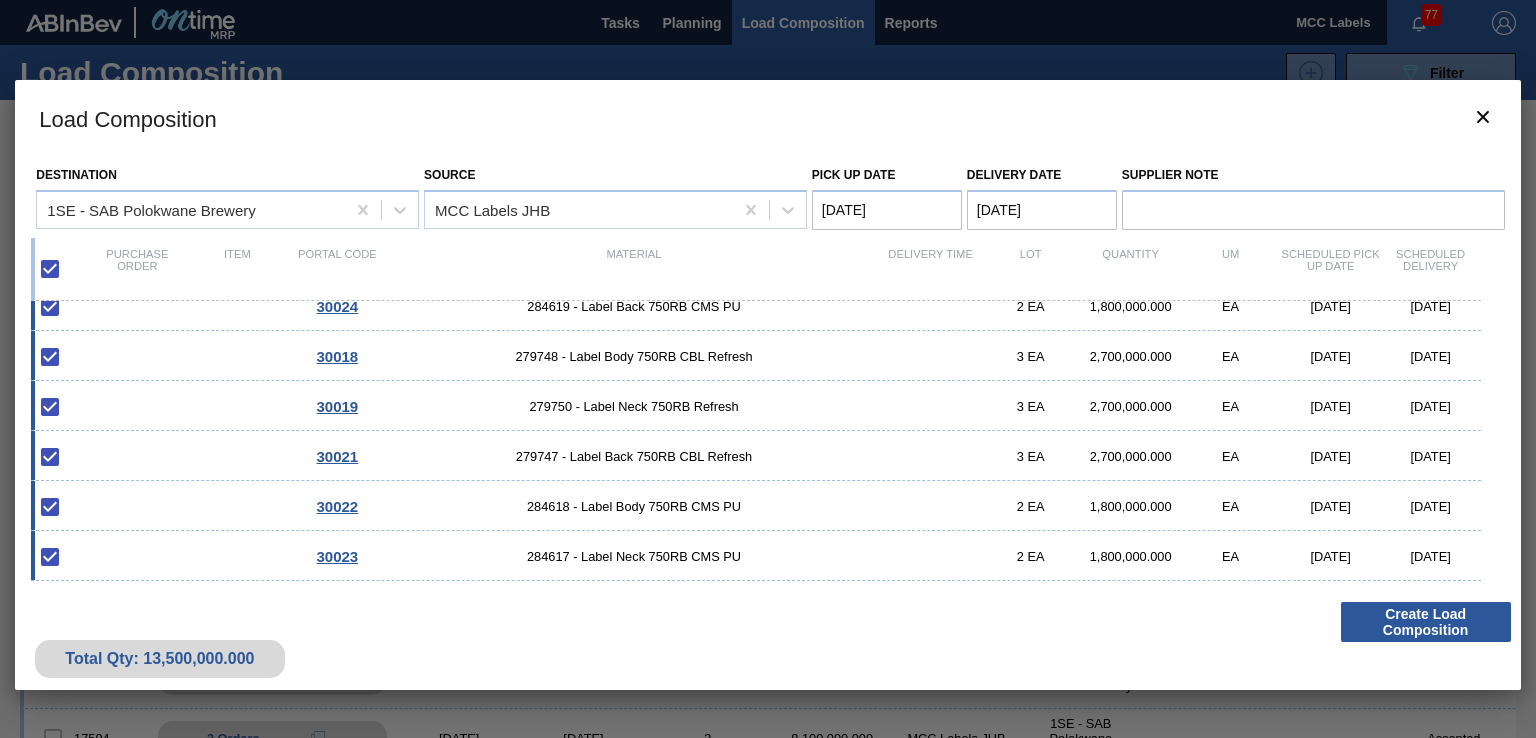 click on "[DATE]" at bounding box center (887, 210) 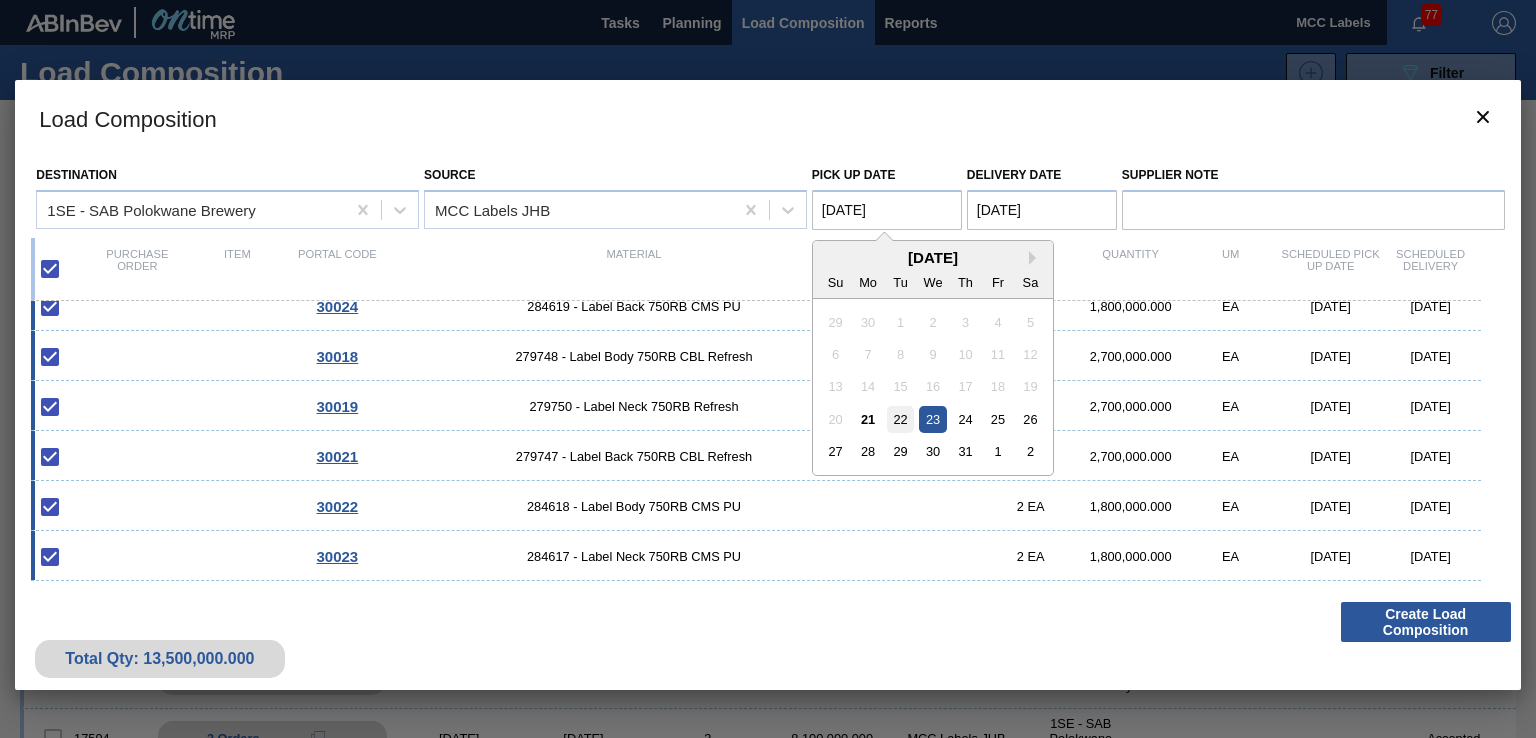 click on "22" at bounding box center (900, 419) 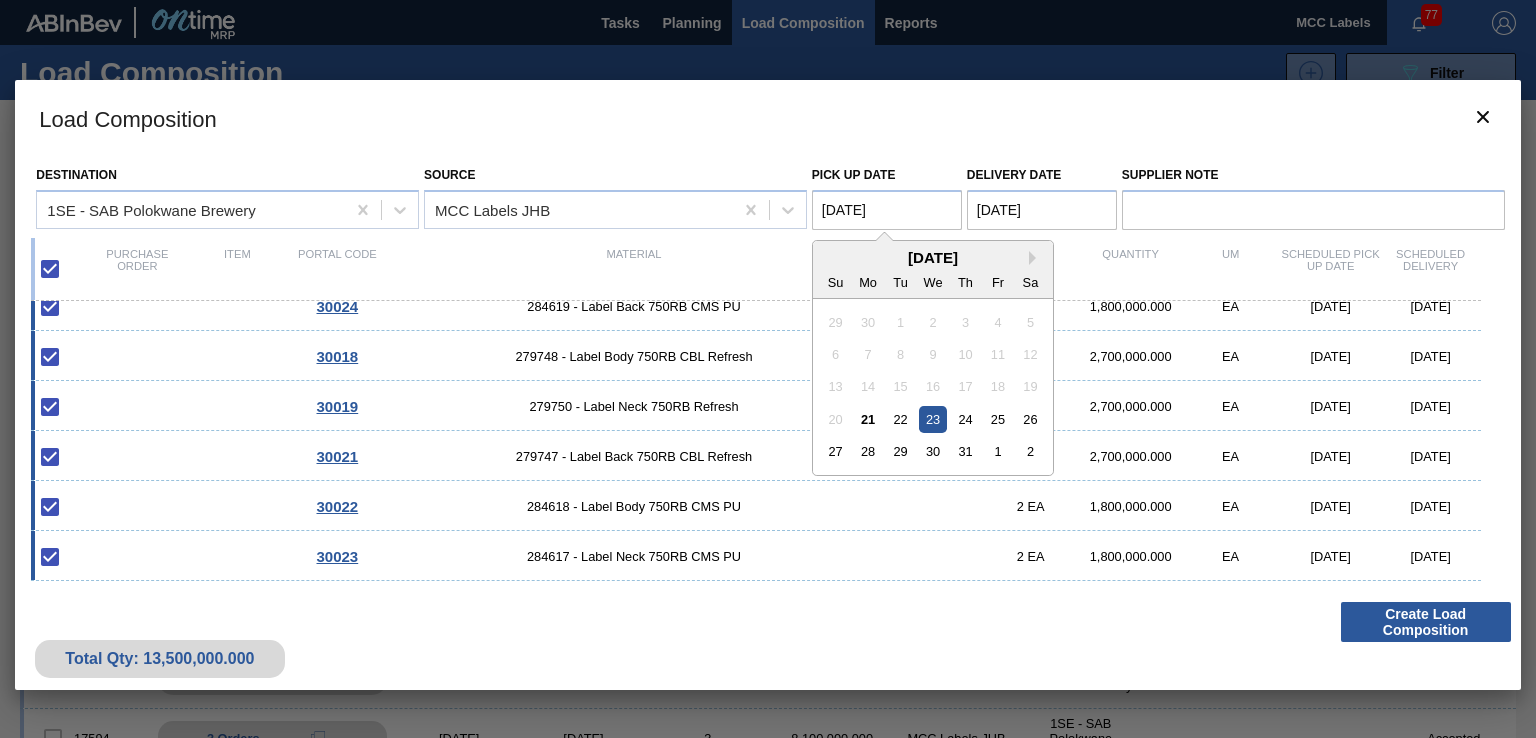 type on "[DATE]" 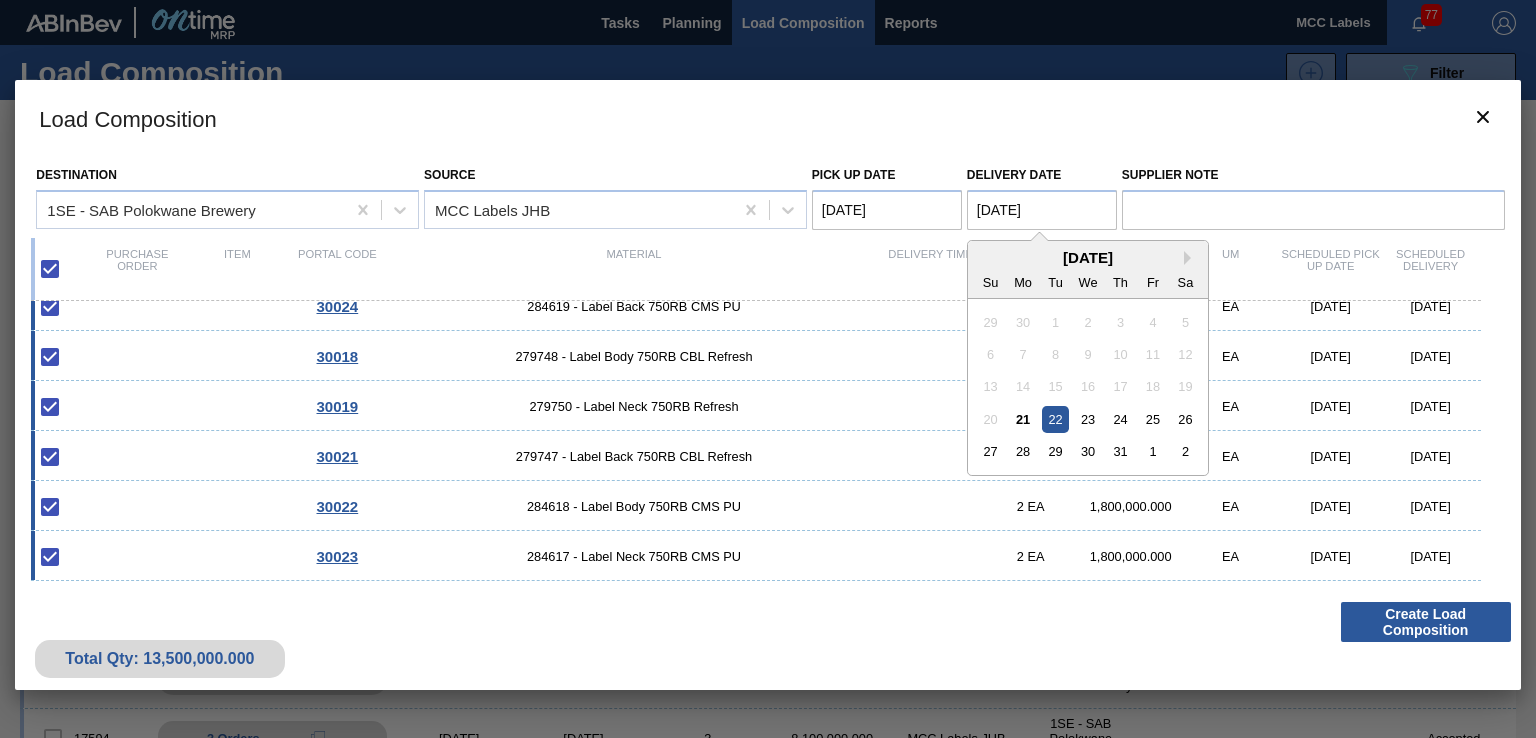 click on "[DATE]" at bounding box center [1042, 210] 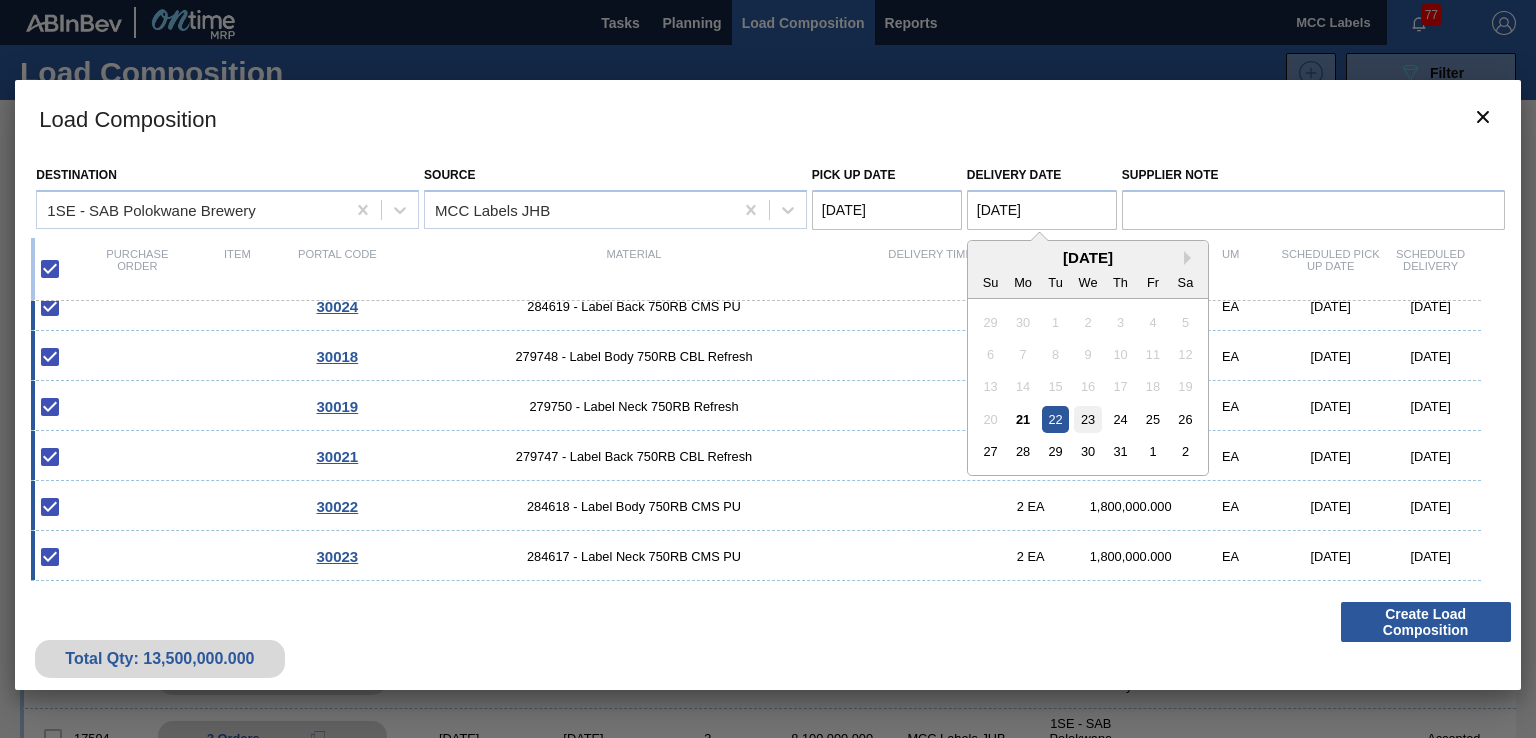 click on "23" at bounding box center [1087, 419] 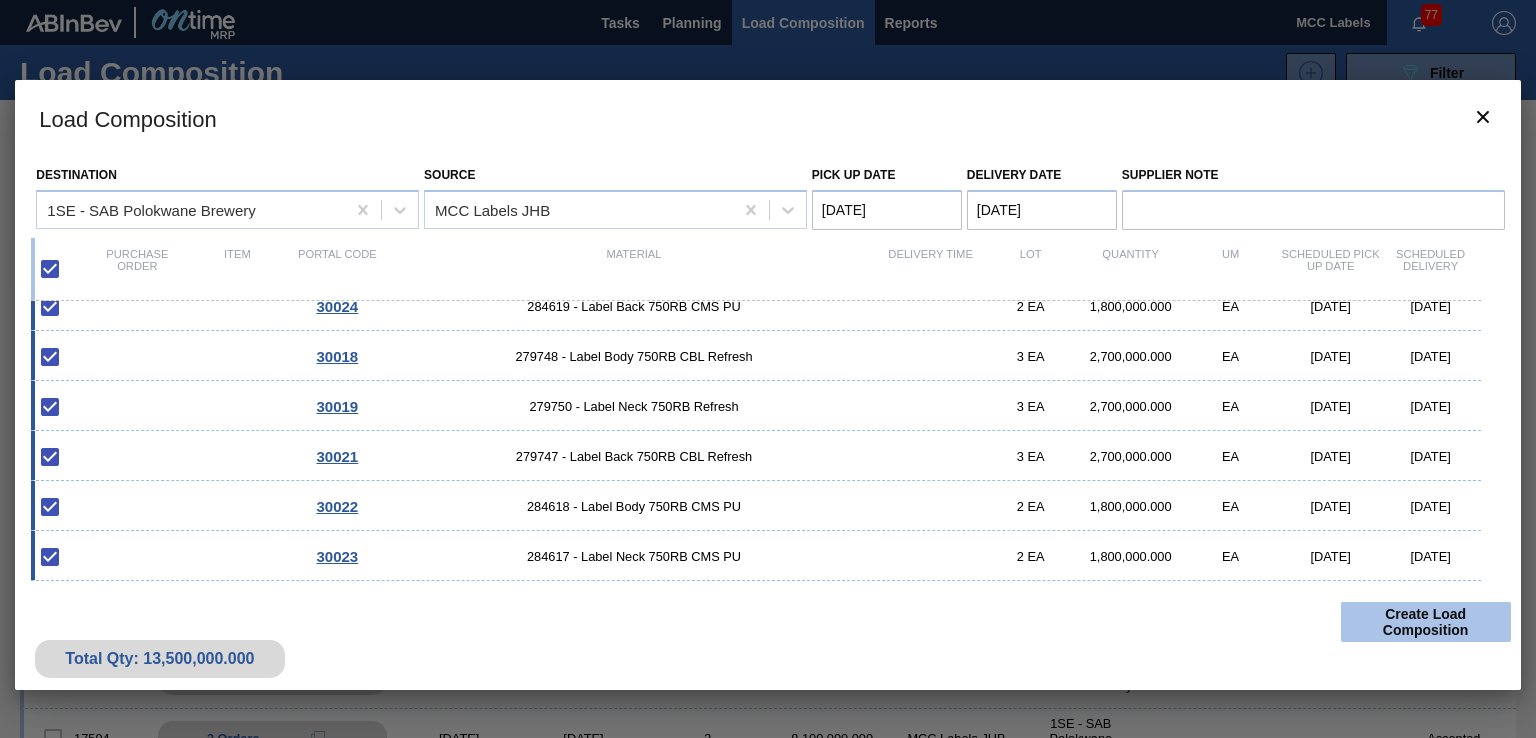 click on "Create Load Composition" at bounding box center (1426, 622) 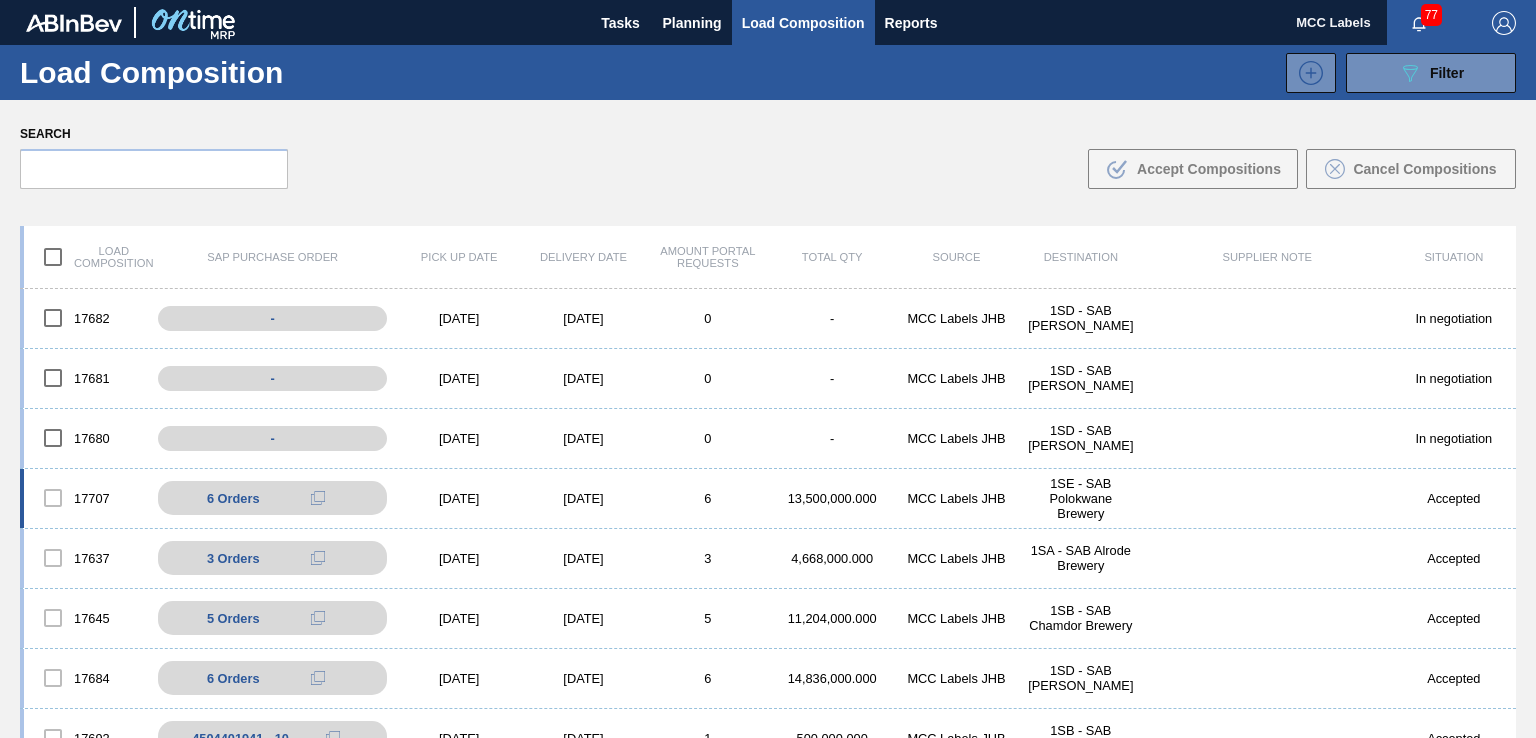 click on "13,500,000.000" at bounding box center (832, 498) 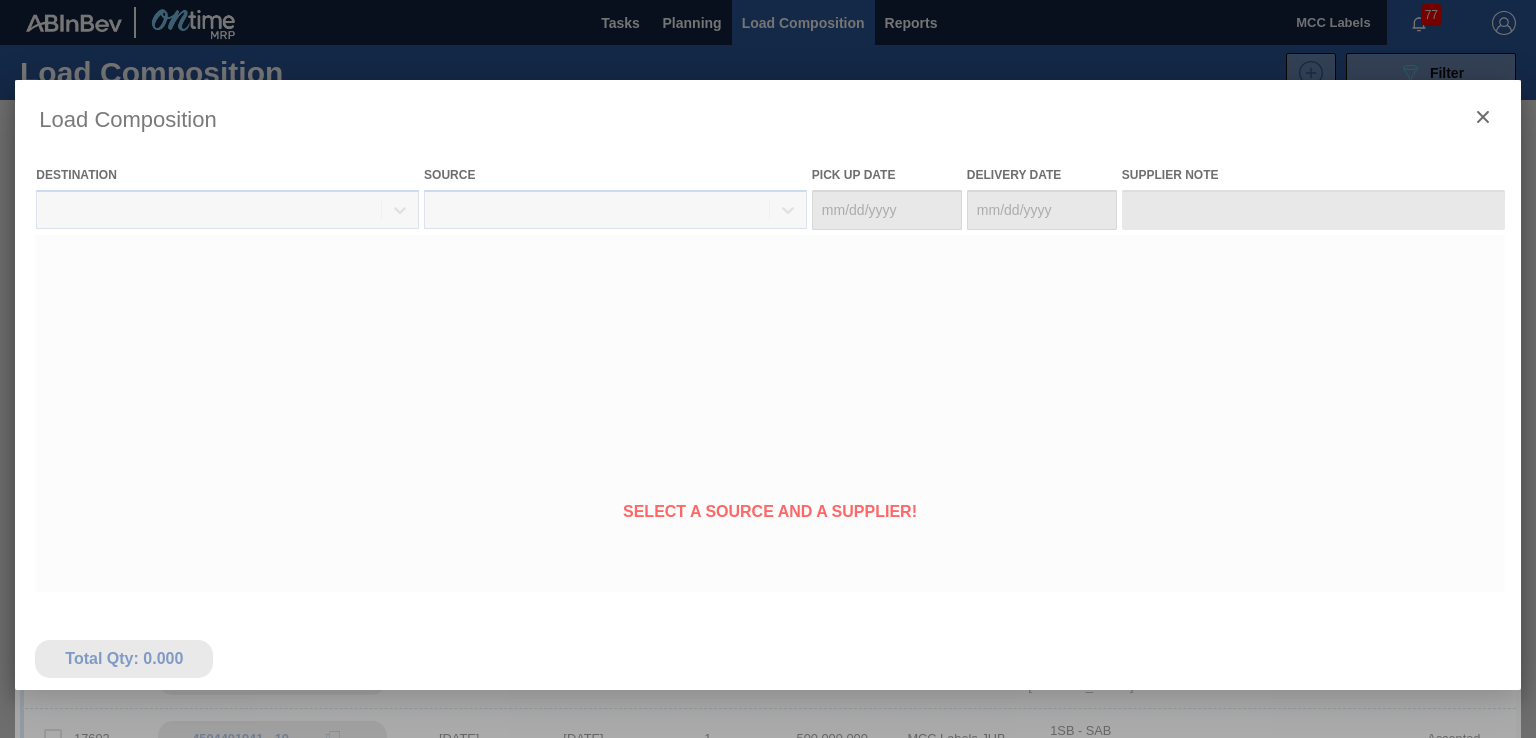 type on "[DATE]" 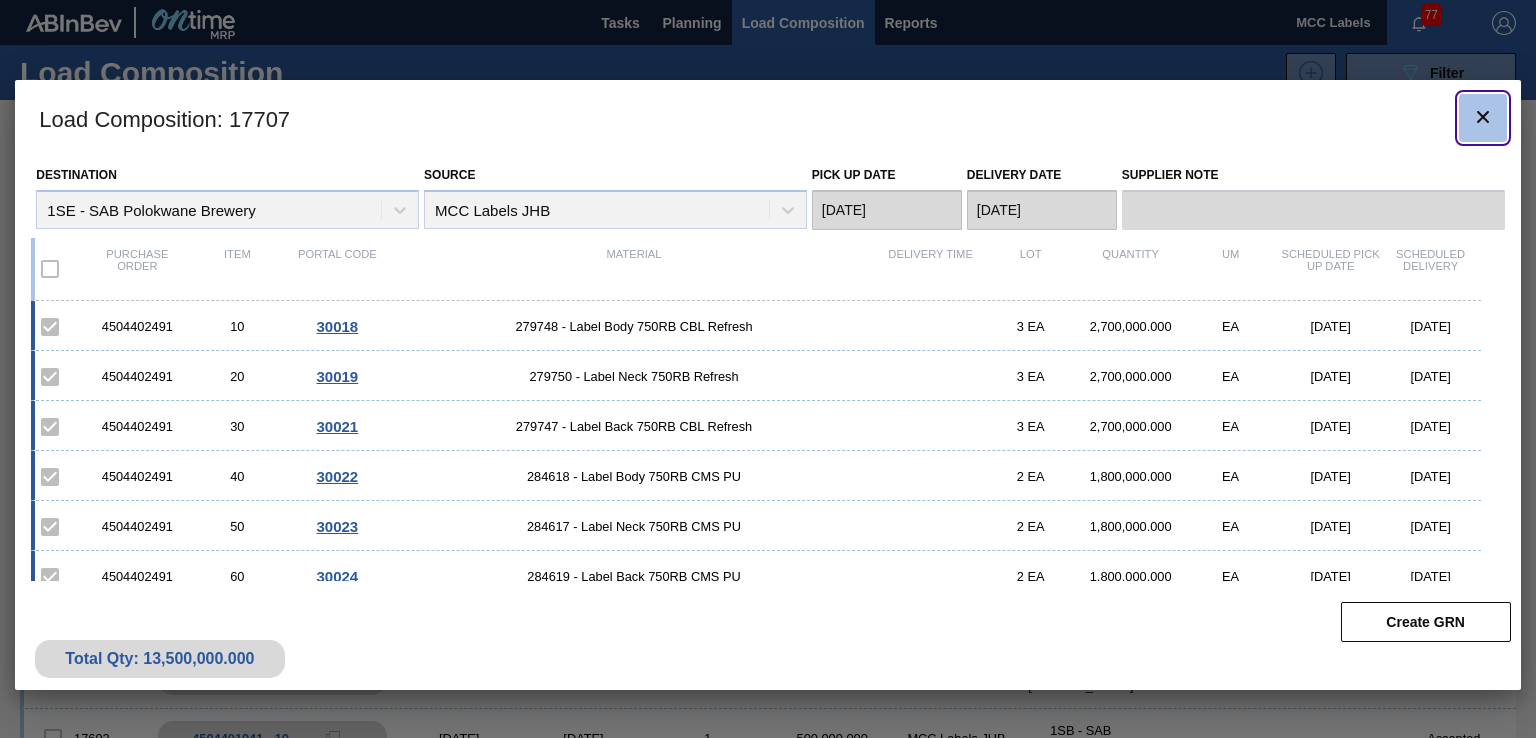 click 